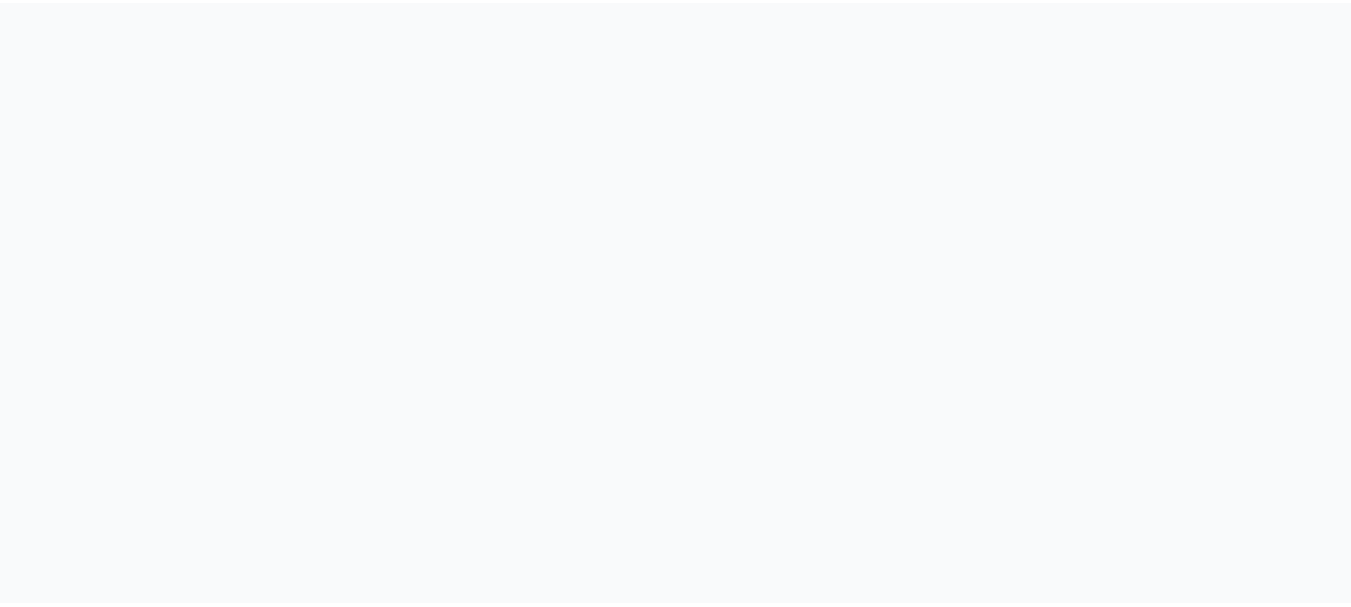scroll, scrollTop: 0, scrollLeft: 0, axis: both 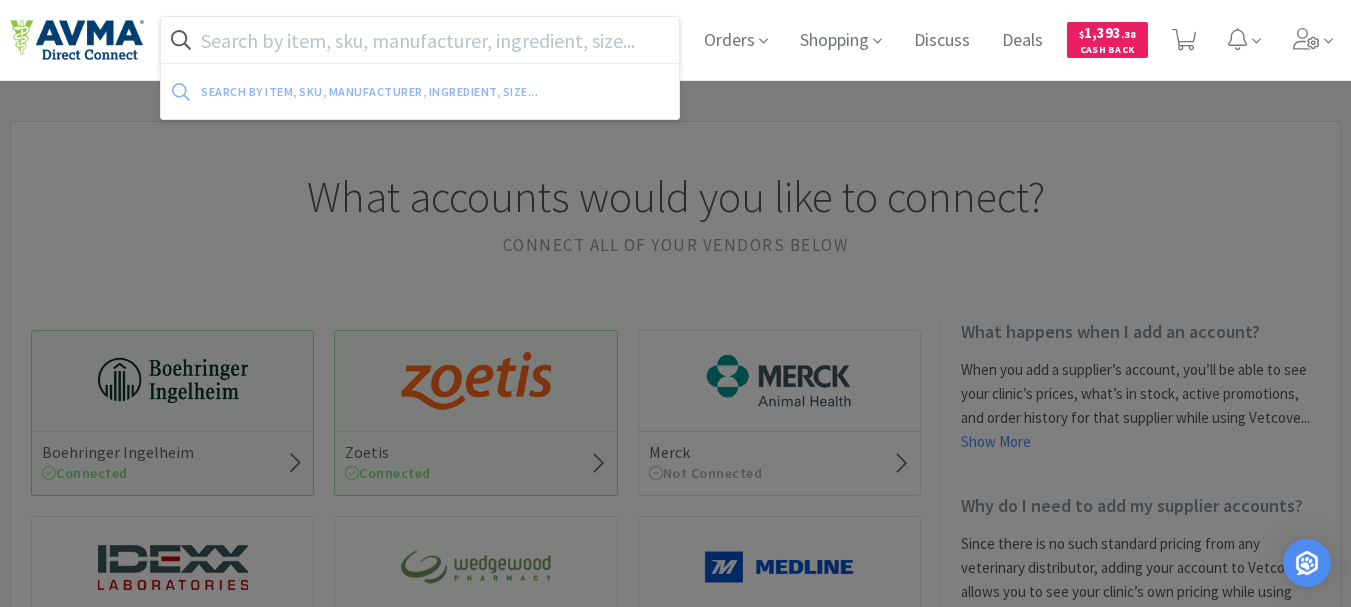 click at bounding box center (420, 40) 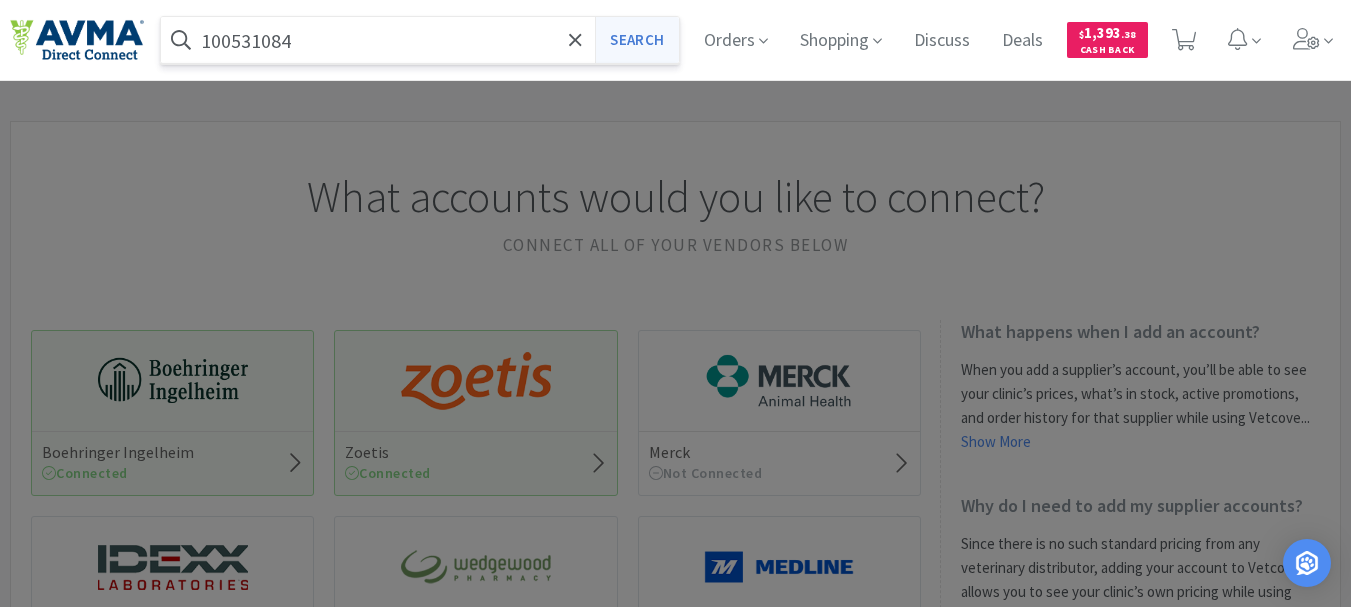 click on "Search" at bounding box center [636, 40] 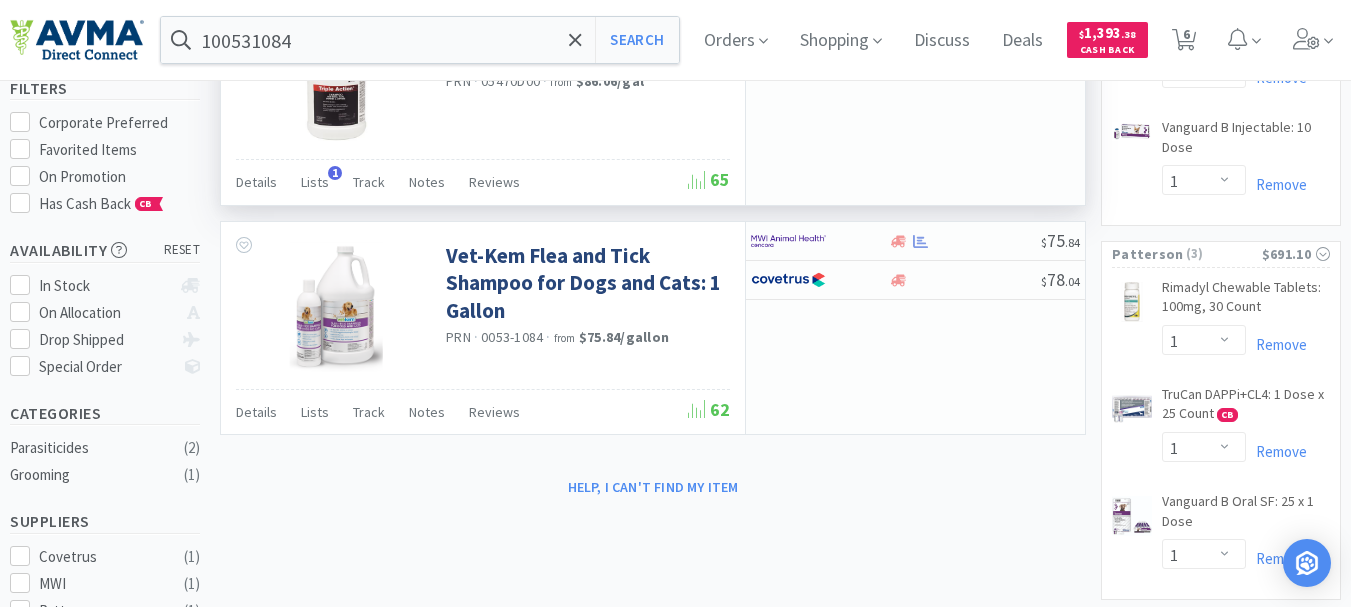 scroll, scrollTop: 100, scrollLeft: 0, axis: vertical 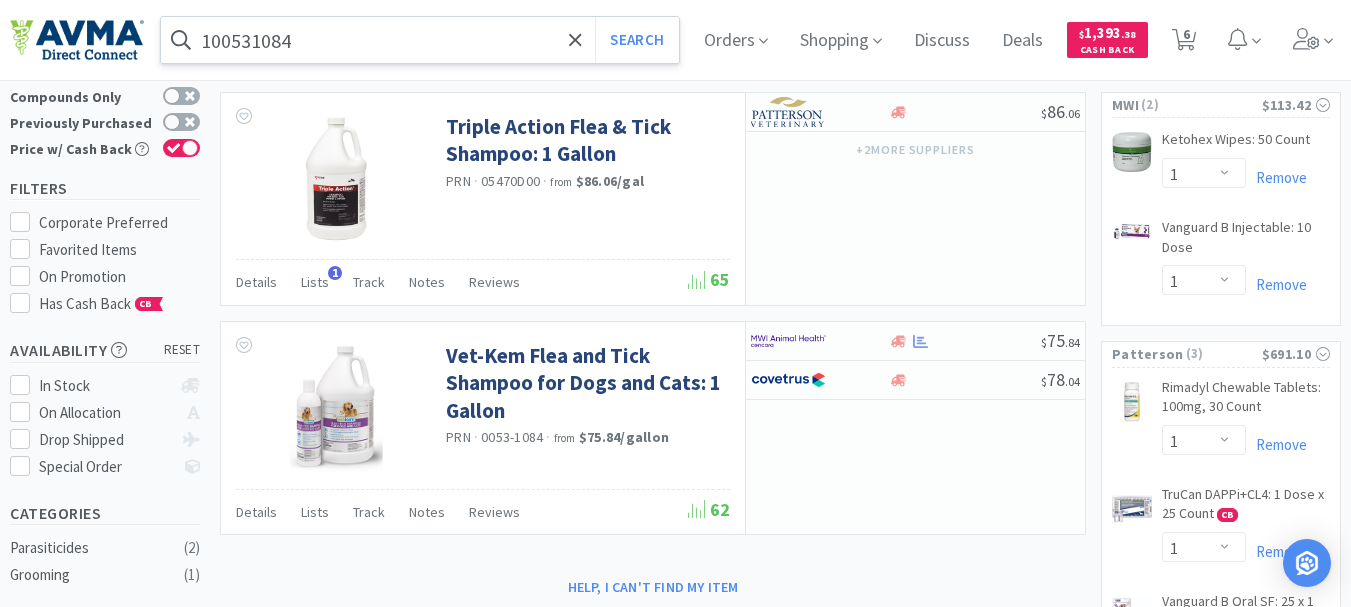 click on "100531084" at bounding box center (420, 40) 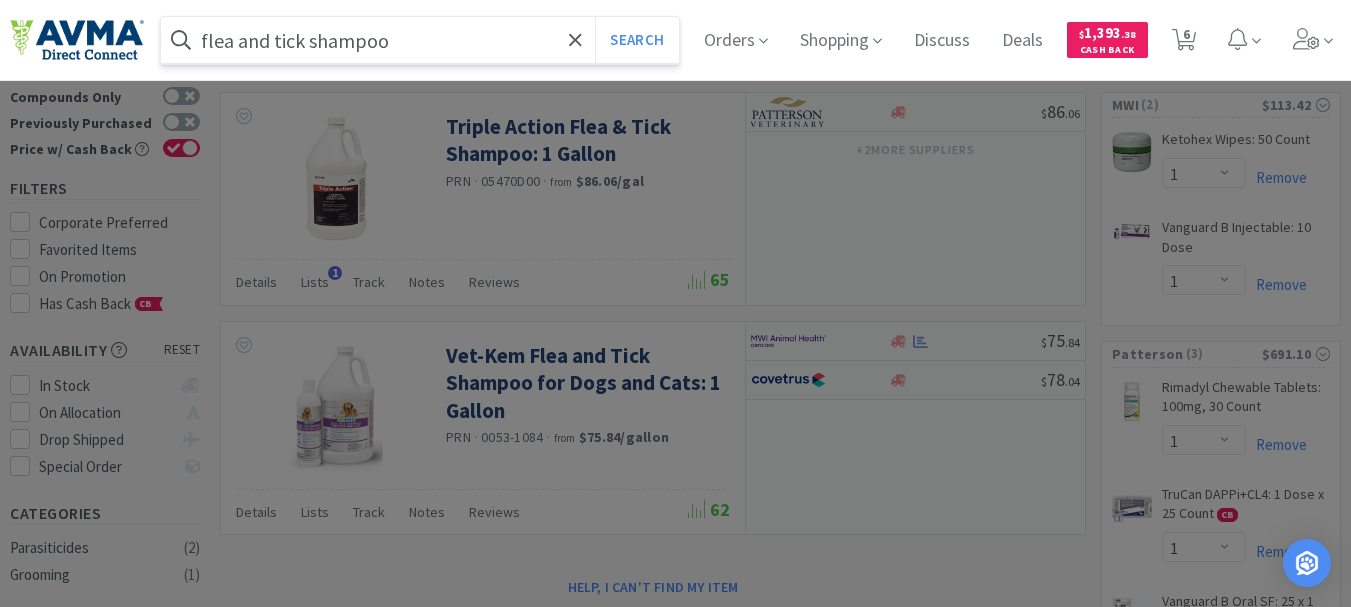 click on "Search" at bounding box center [636, 40] 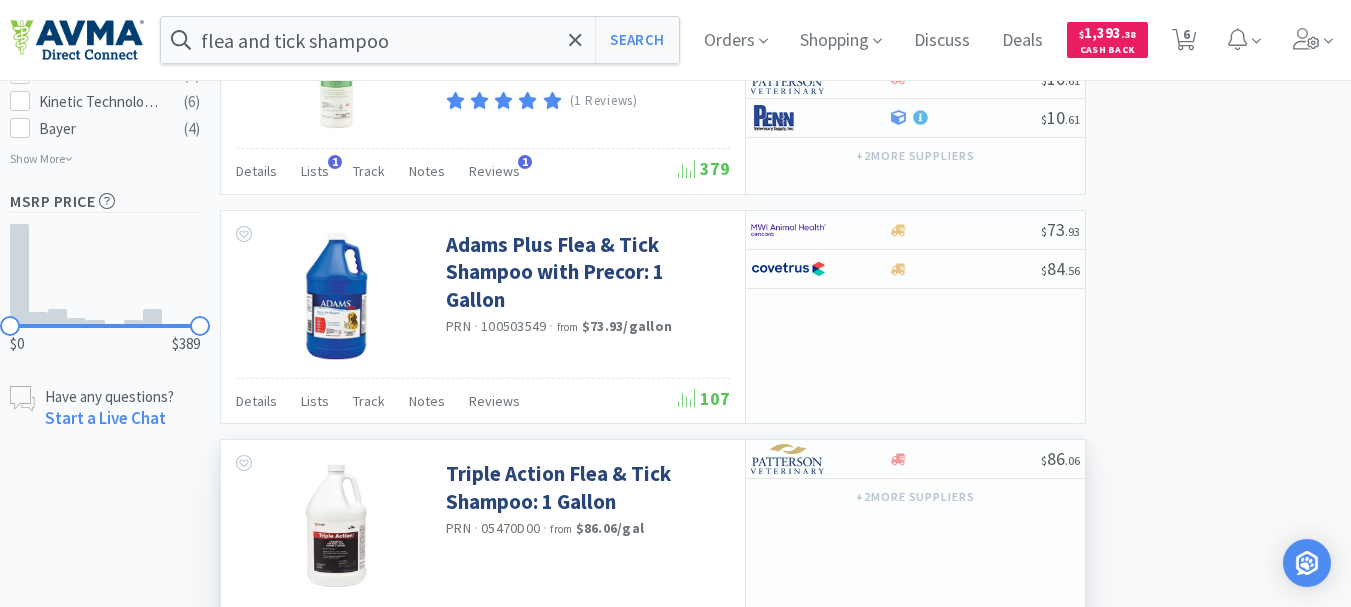 scroll, scrollTop: 1300, scrollLeft: 0, axis: vertical 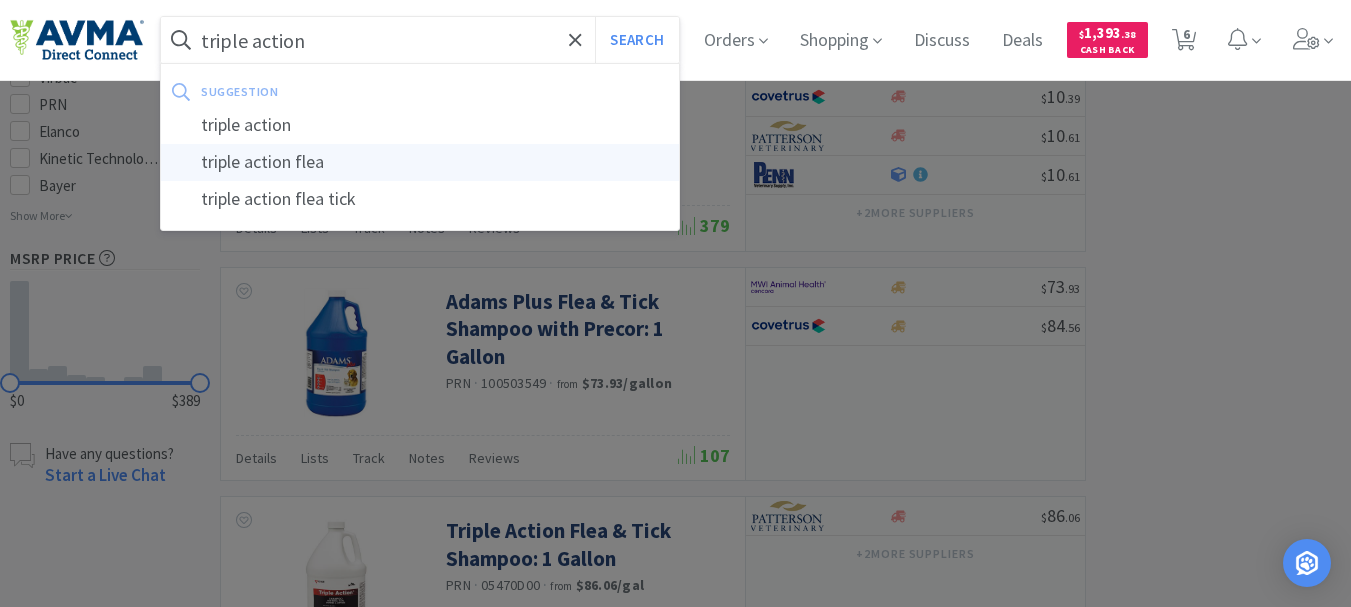 click on "triple action flea" at bounding box center (420, 162) 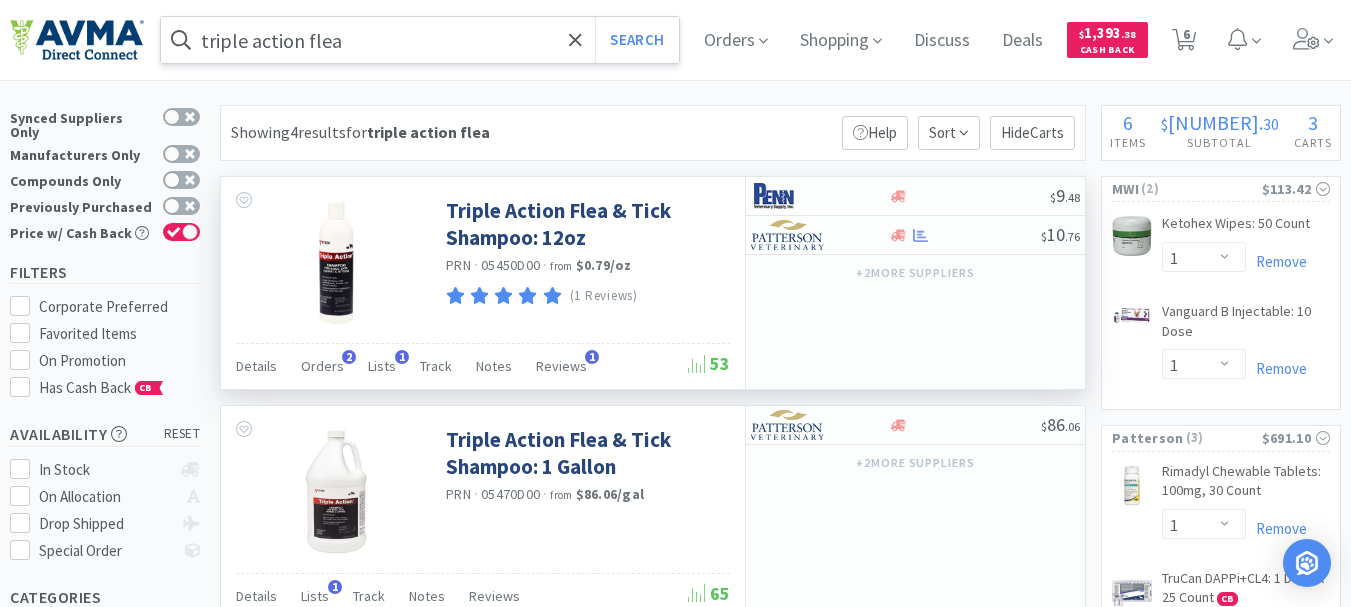 scroll, scrollTop: 0, scrollLeft: 0, axis: both 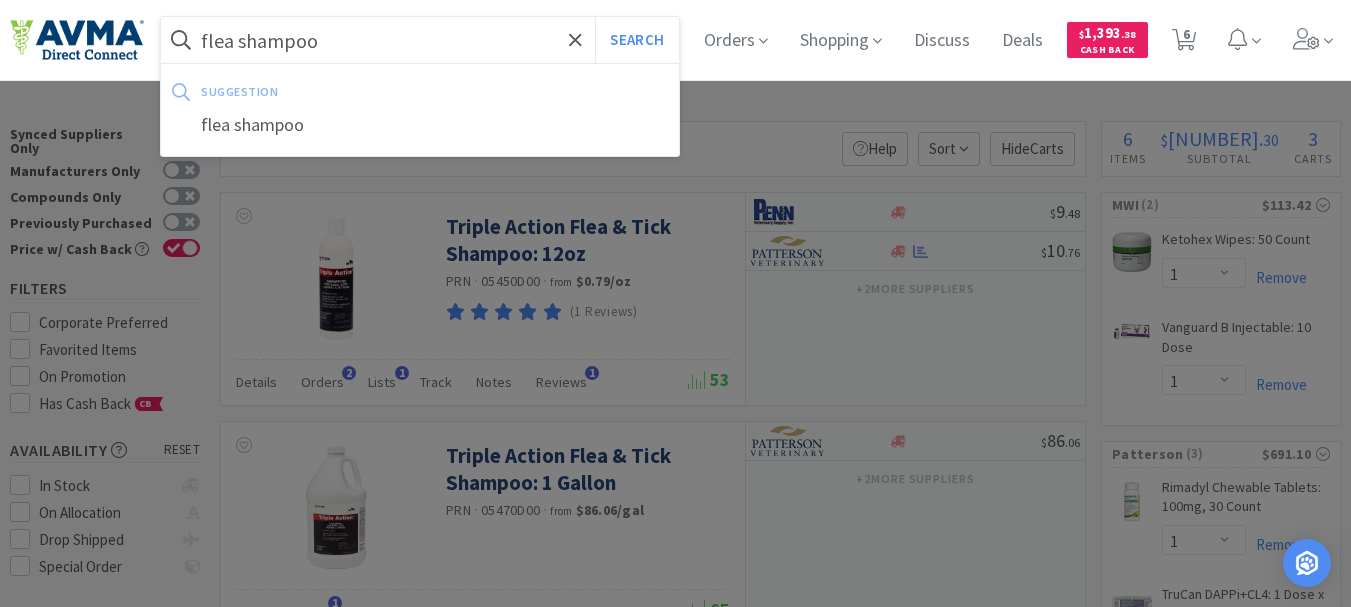 click on "Search" at bounding box center [636, 40] 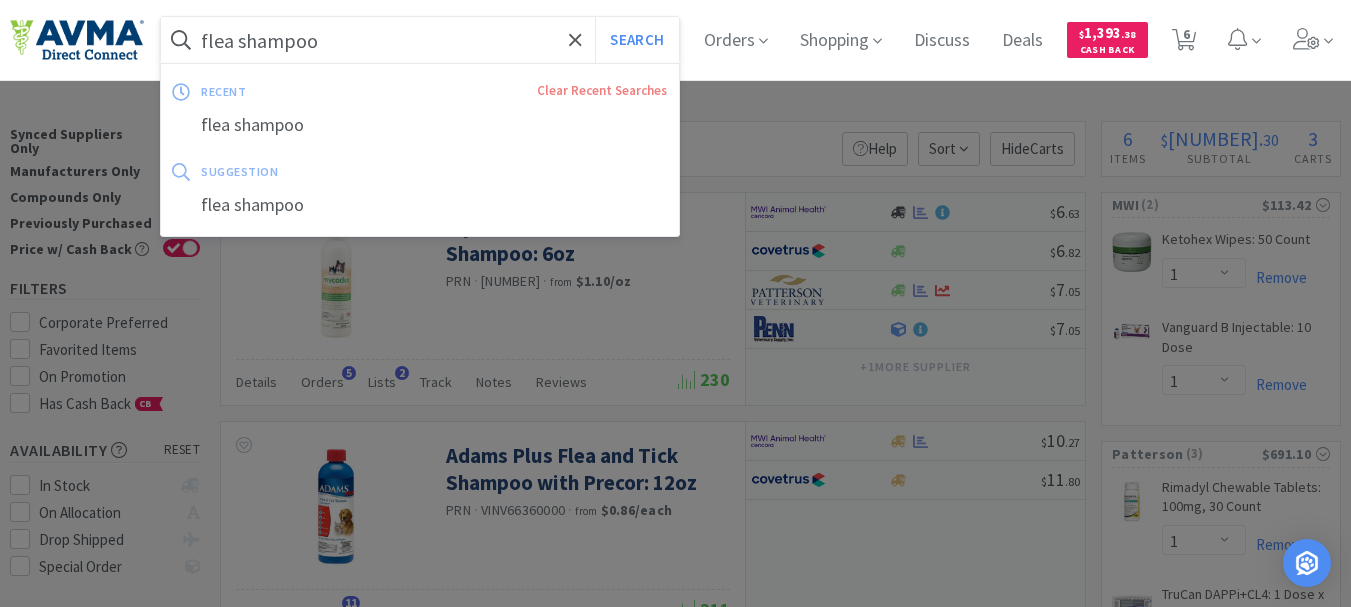 click on "flea shampoo" at bounding box center [420, 40] 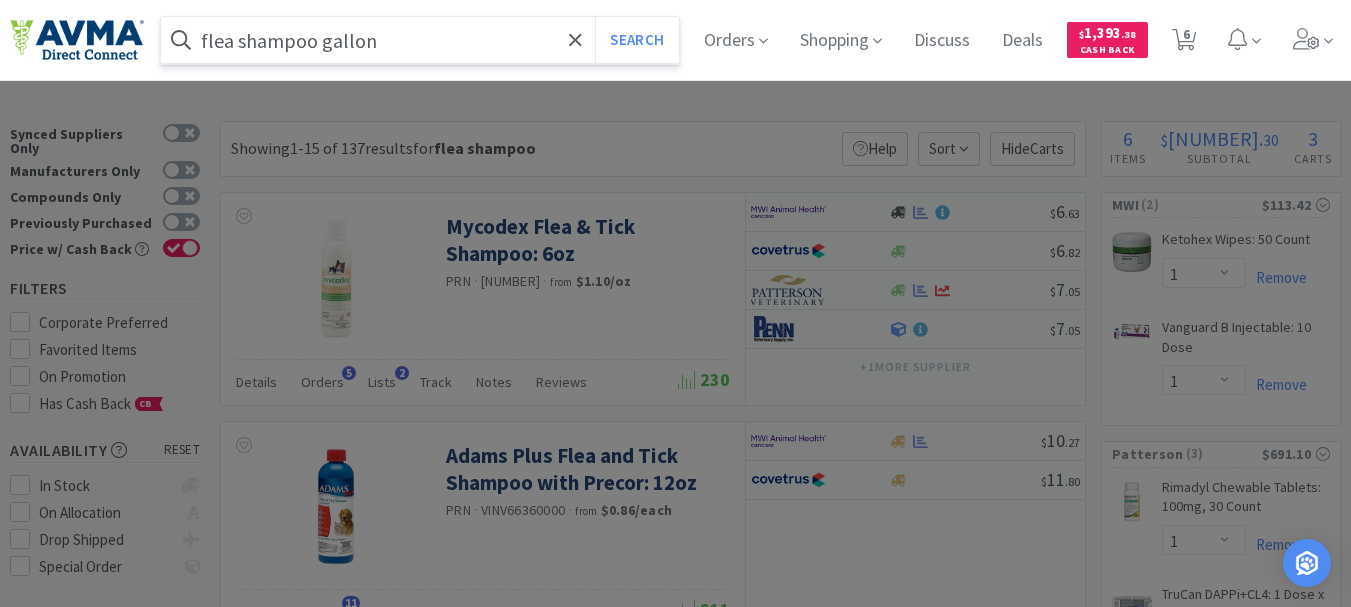 click on "Search" at bounding box center [636, 40] 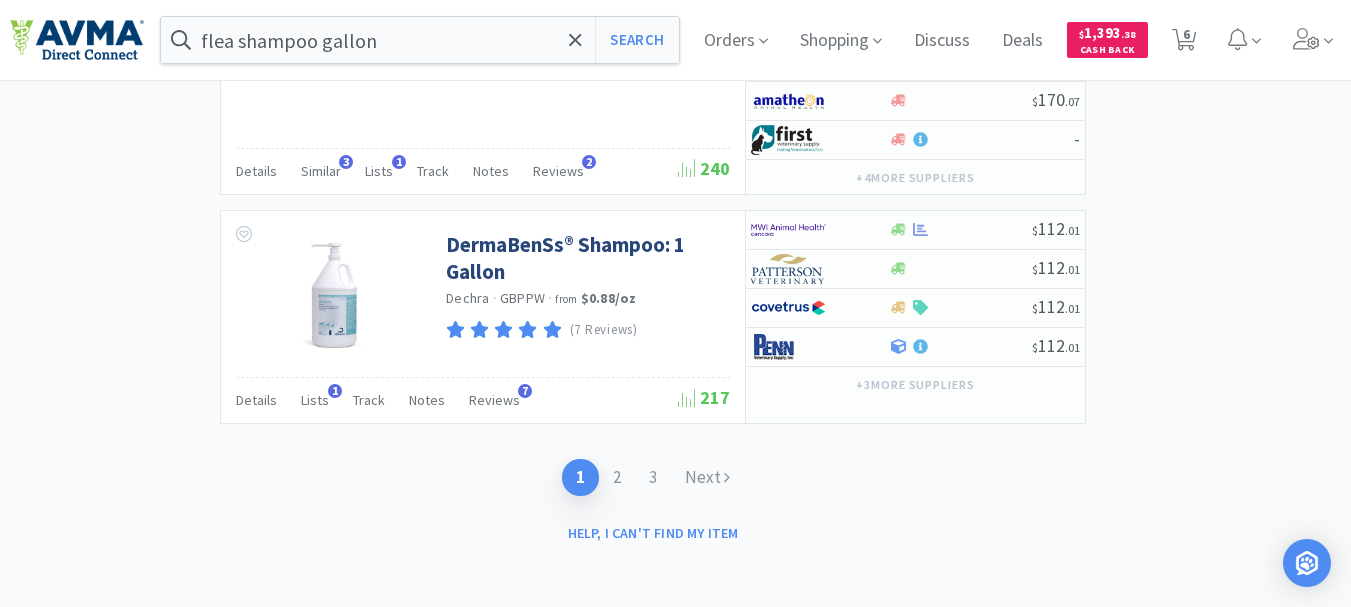 scroll, scrollTop: 3540, scrollLeft: 0, axis: vertical 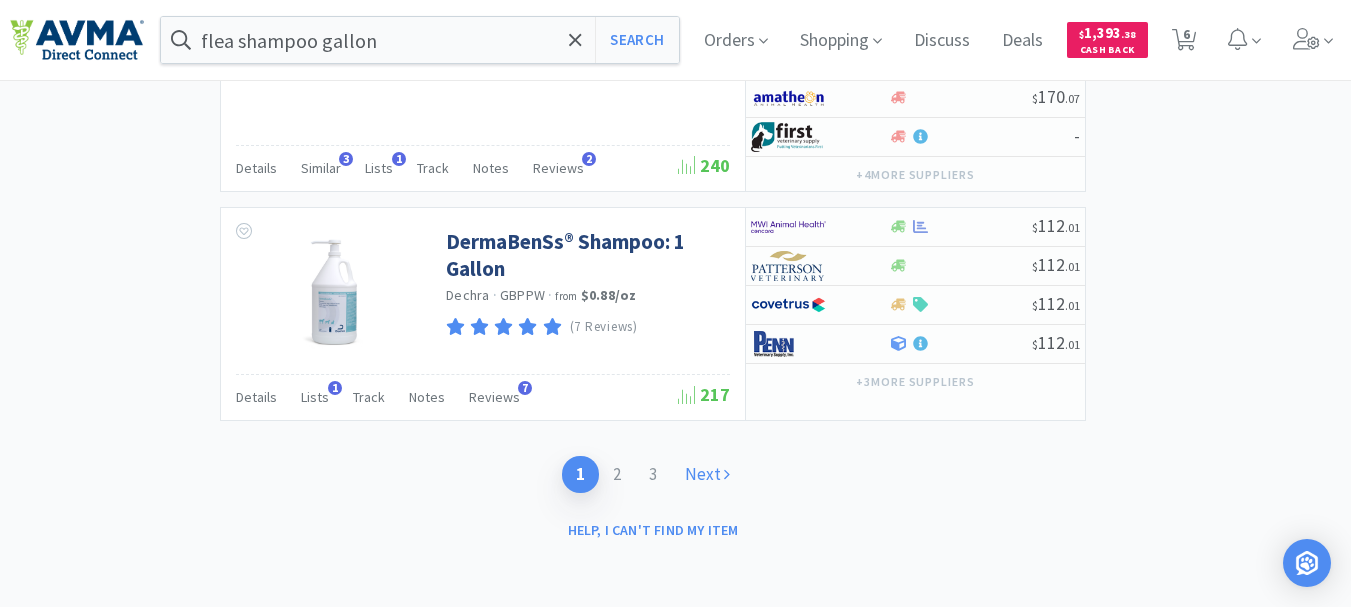 click on "Next" at bounding box center (707, 474) 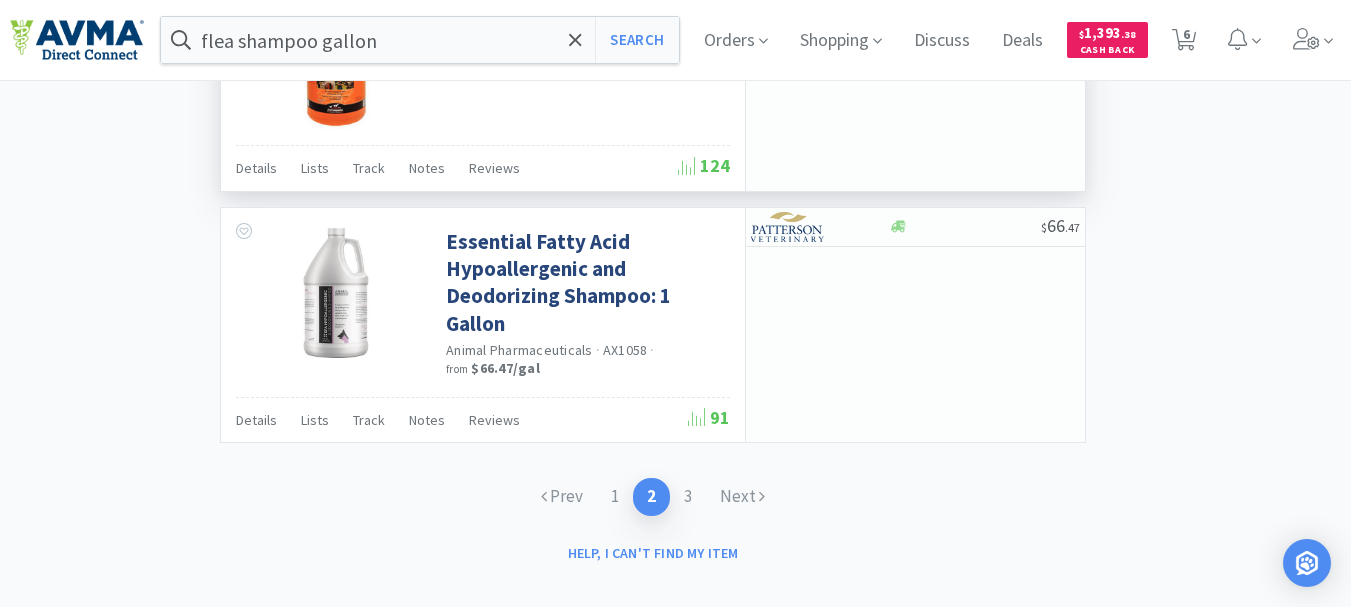scroll, scrollTop: 3323, scrollLeft: 0, axis: vertical 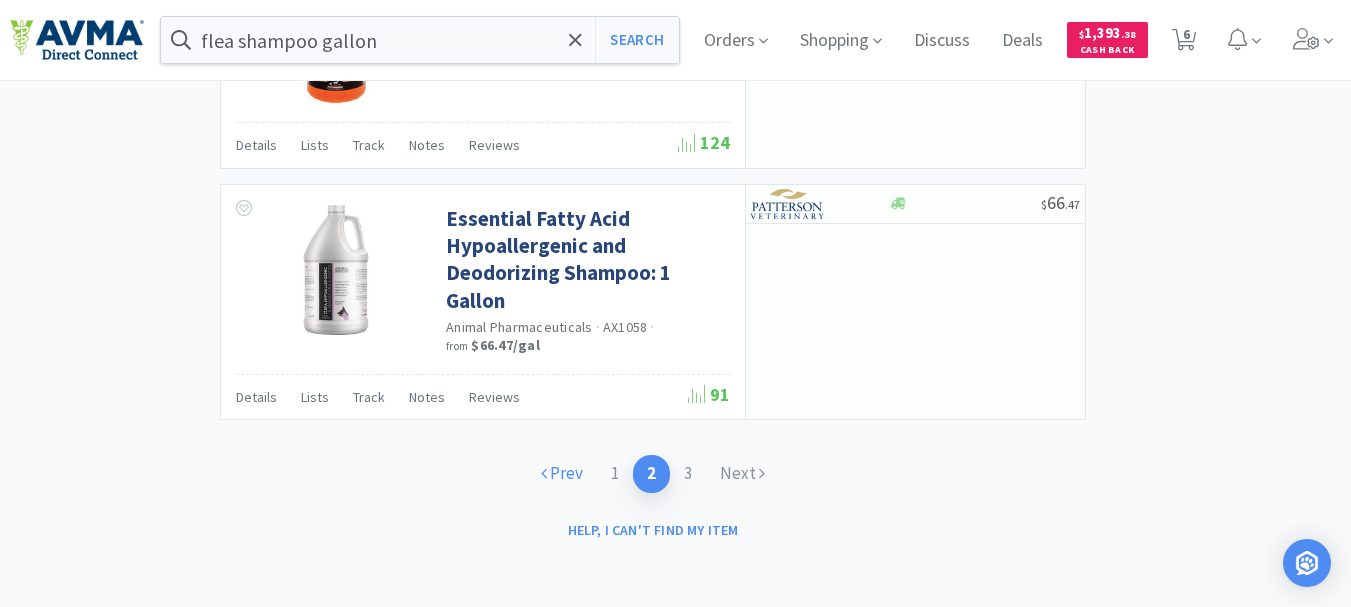 click on "Prev" at bounding box center [562, 473] 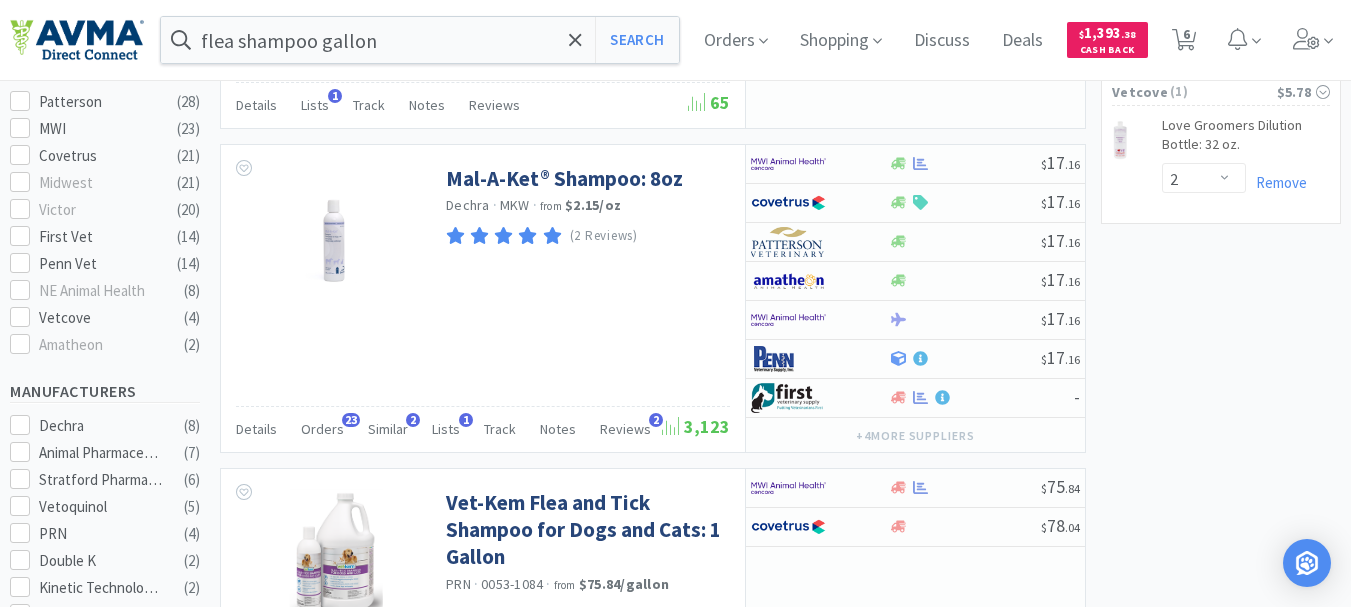 scroll, scrollTop: 700, scrollLeft: 0, axis: vertical 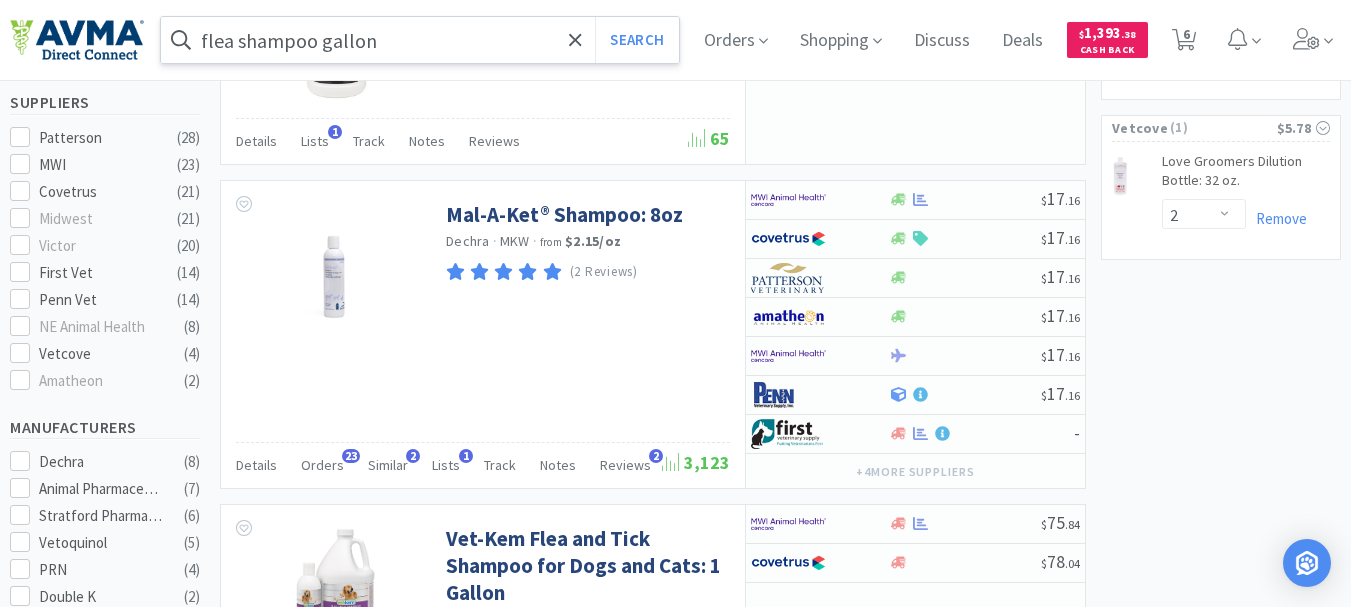 click on "flea shampoo gallon" at bounding box center [420, 40] 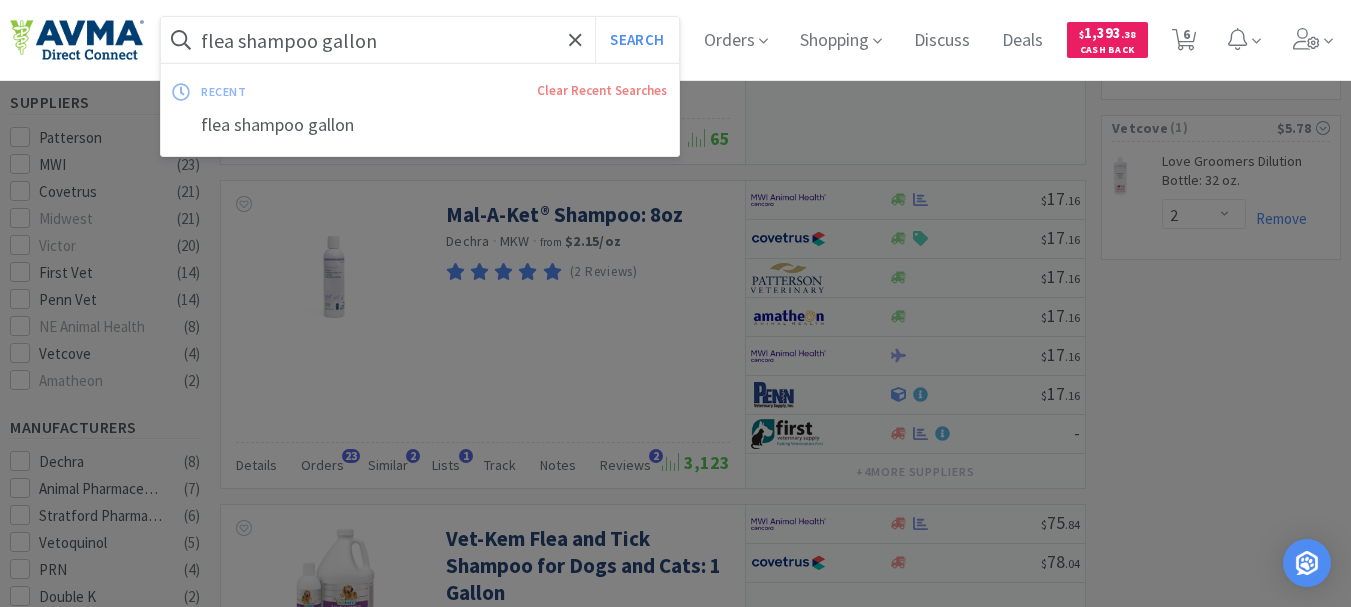 click on "flea shampoo gallon" at bounding box center [420, 40] 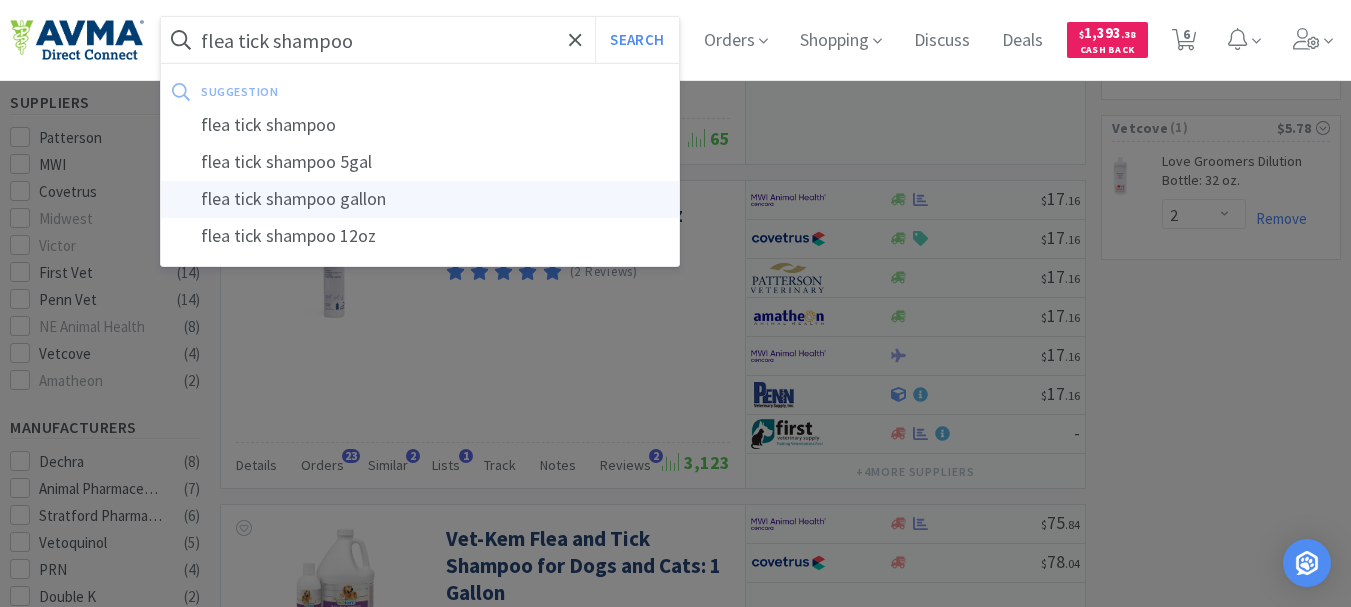 click on "flea tick shampoo gallon" at bounding box center [420, 199] 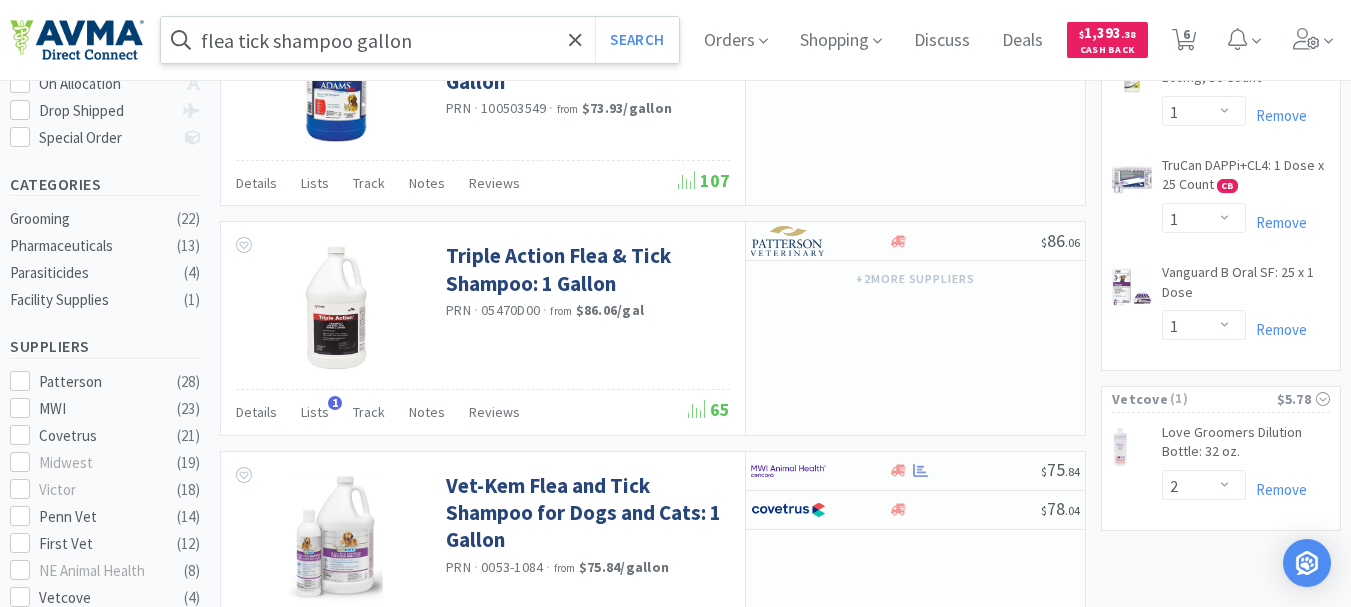scroll, scrollTop: 400, scrollLeft: 0, axis: vertical 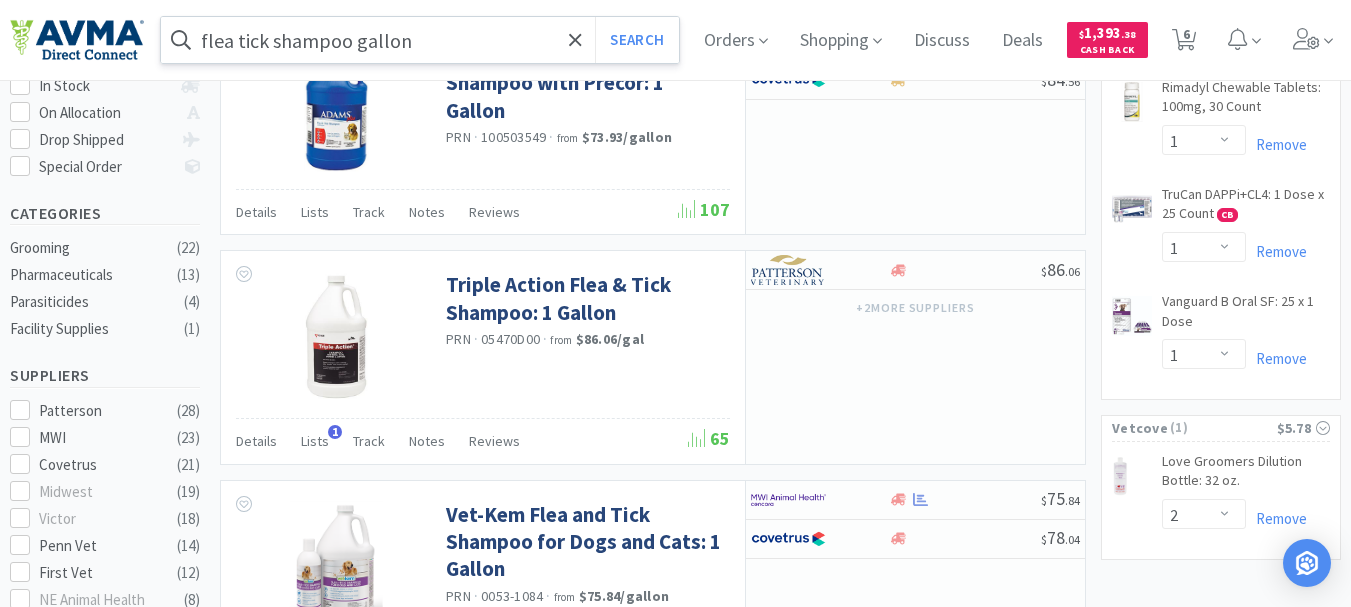 click on "flea tick shampoo gallon" at bounding box center (420, 40) 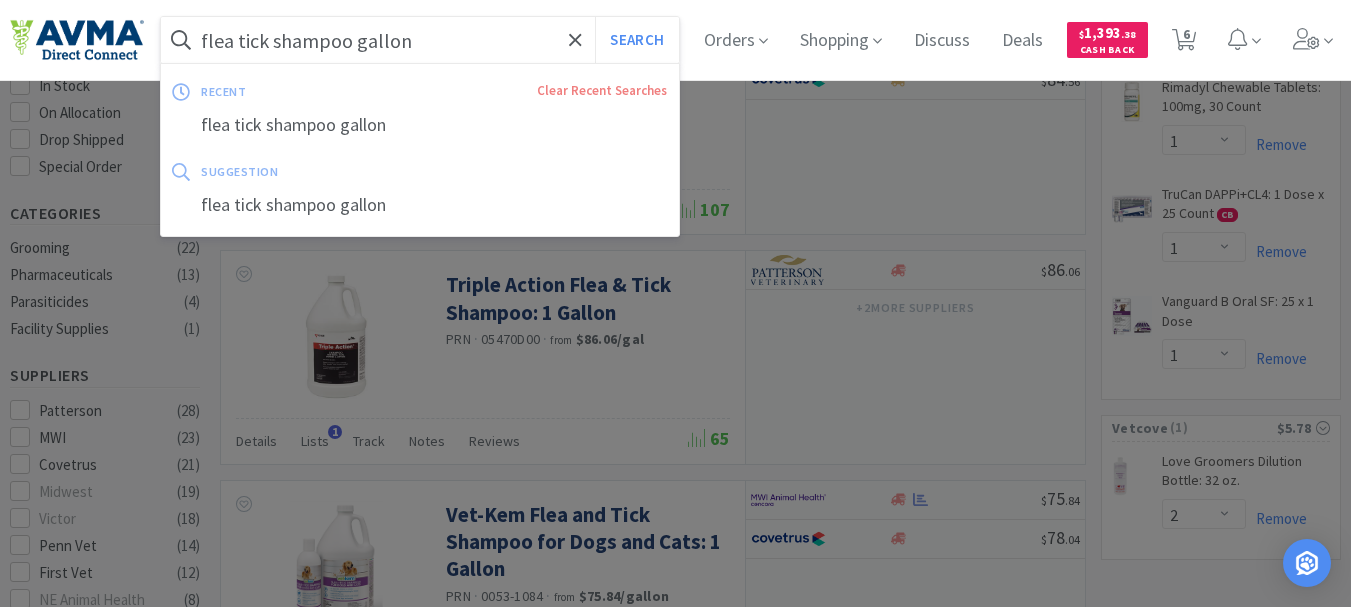 paste on "100531084" 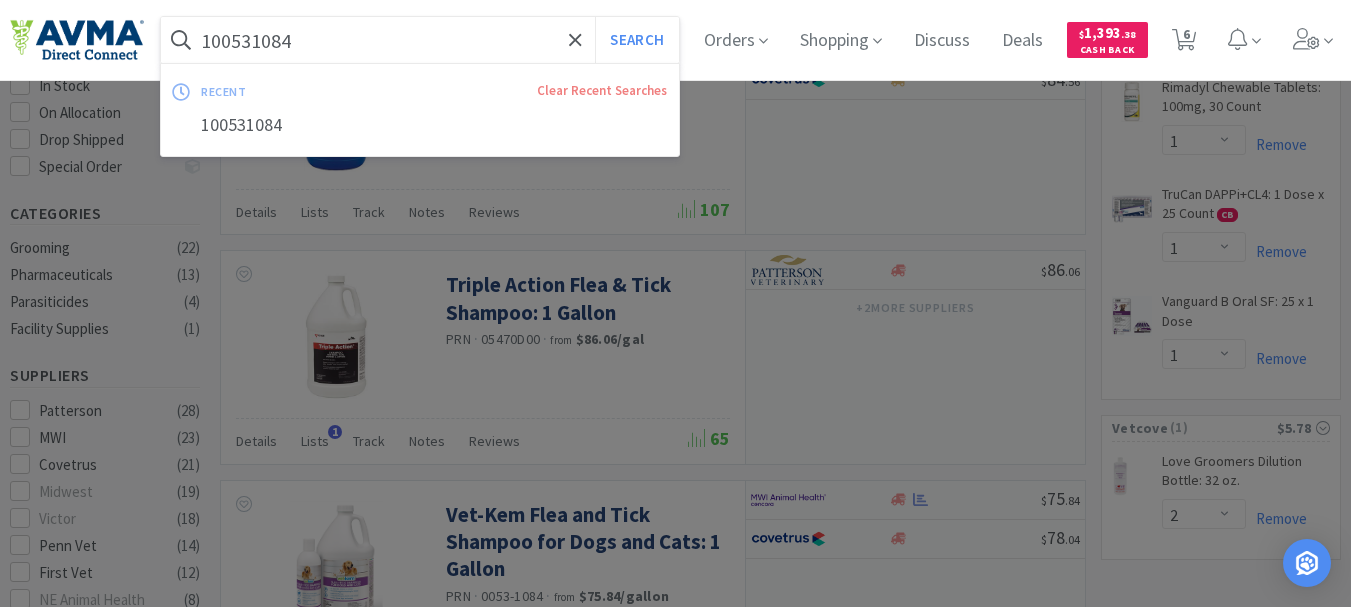 click on "Search" at bounding box center (636, 40) 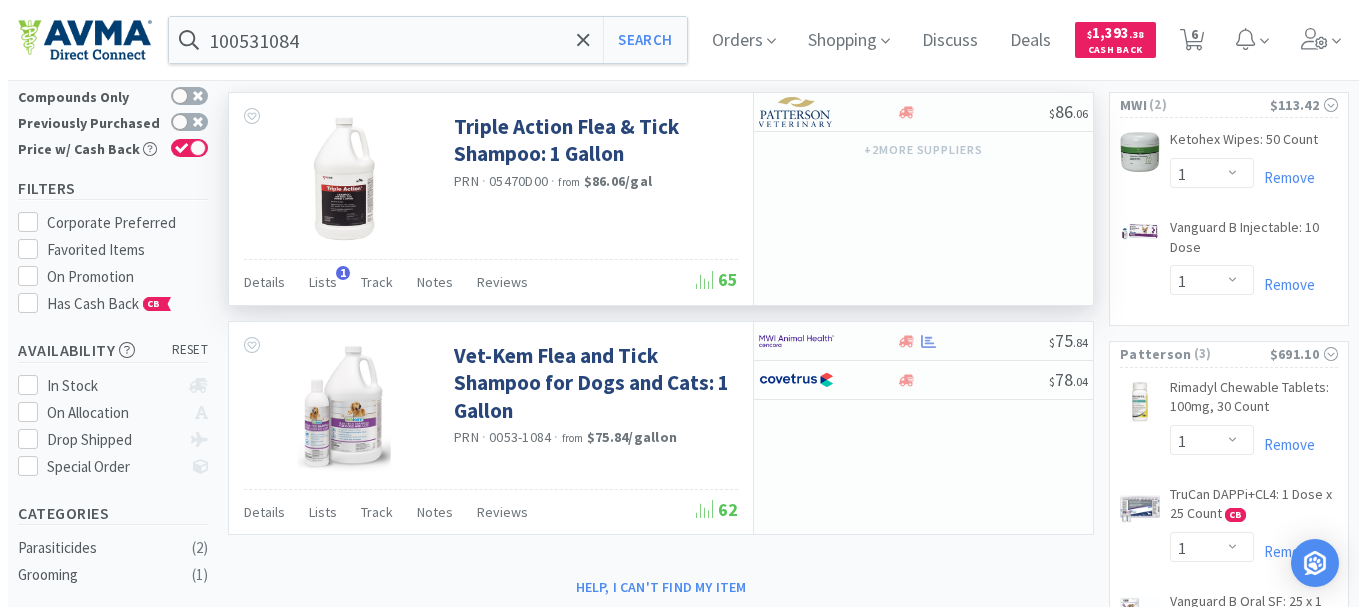 scroll, scrollTop: 0, scrollLeft: 0, axis: both 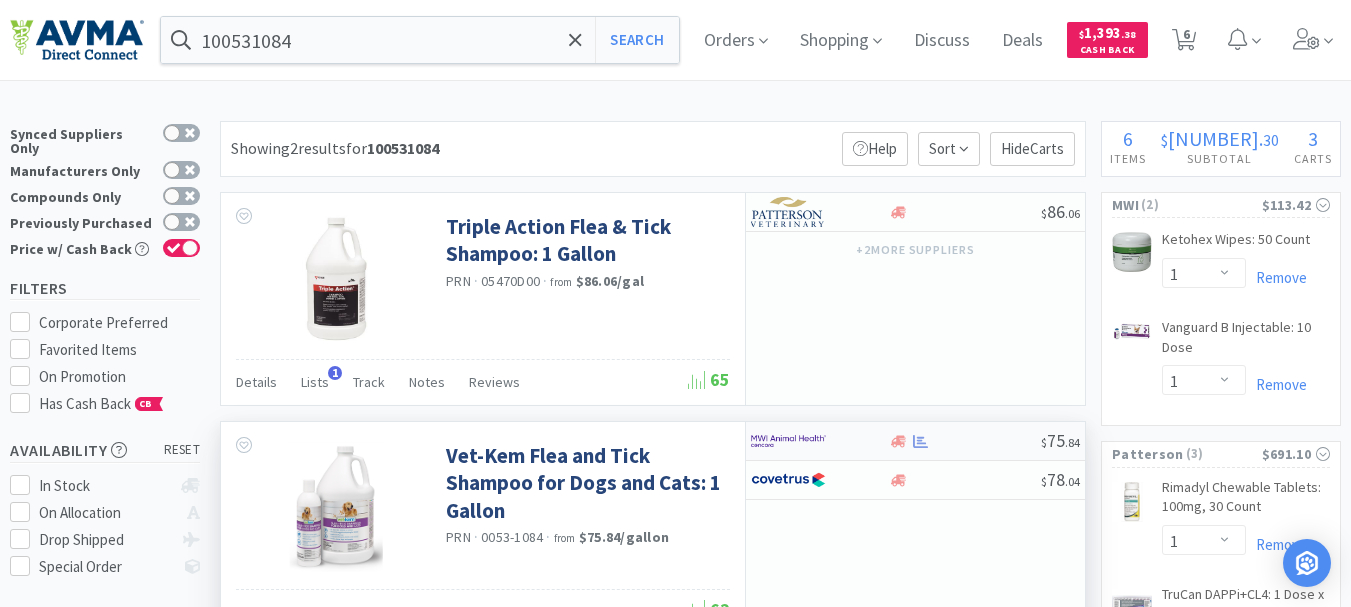 click at bounding box center (788, 212) 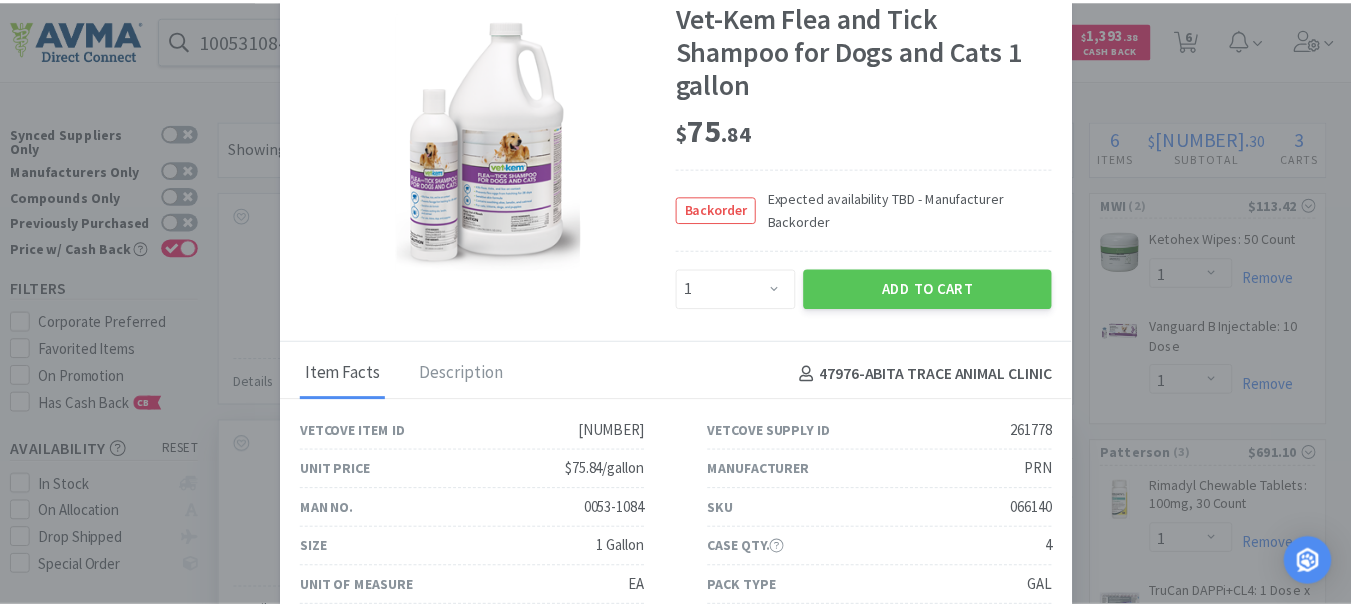 scroll, scrollTop: 12, scrollLeft: 0, axis: vertical 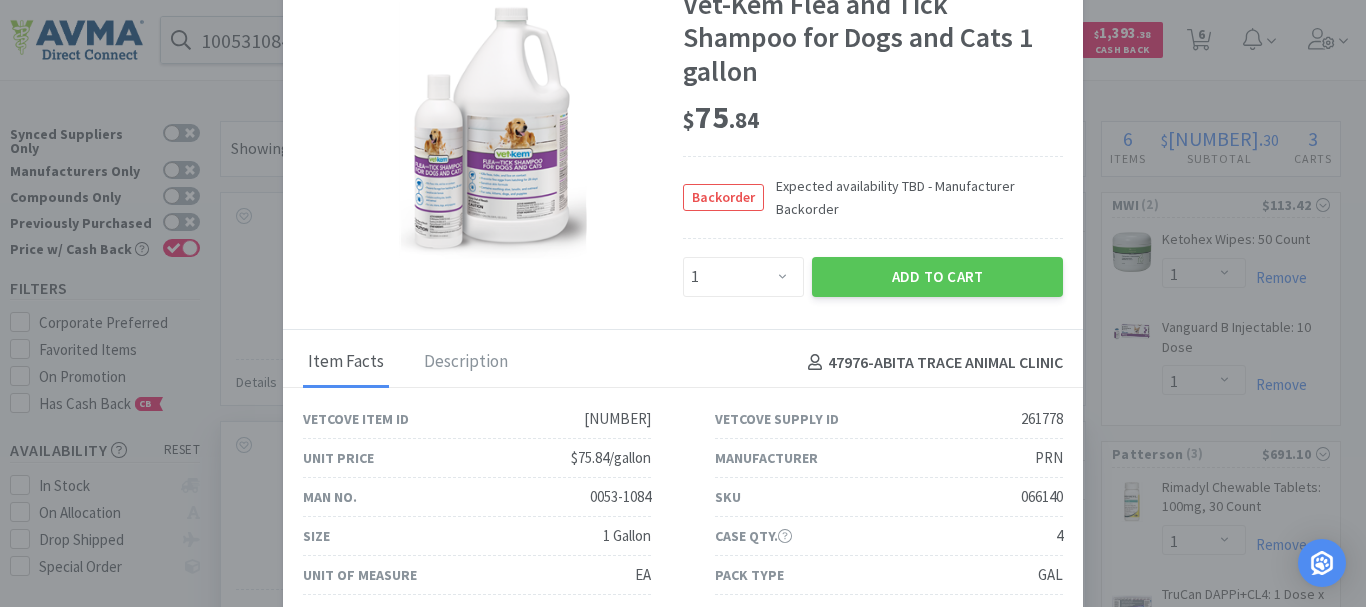 click on "066140" at bounding box center (617, 419) 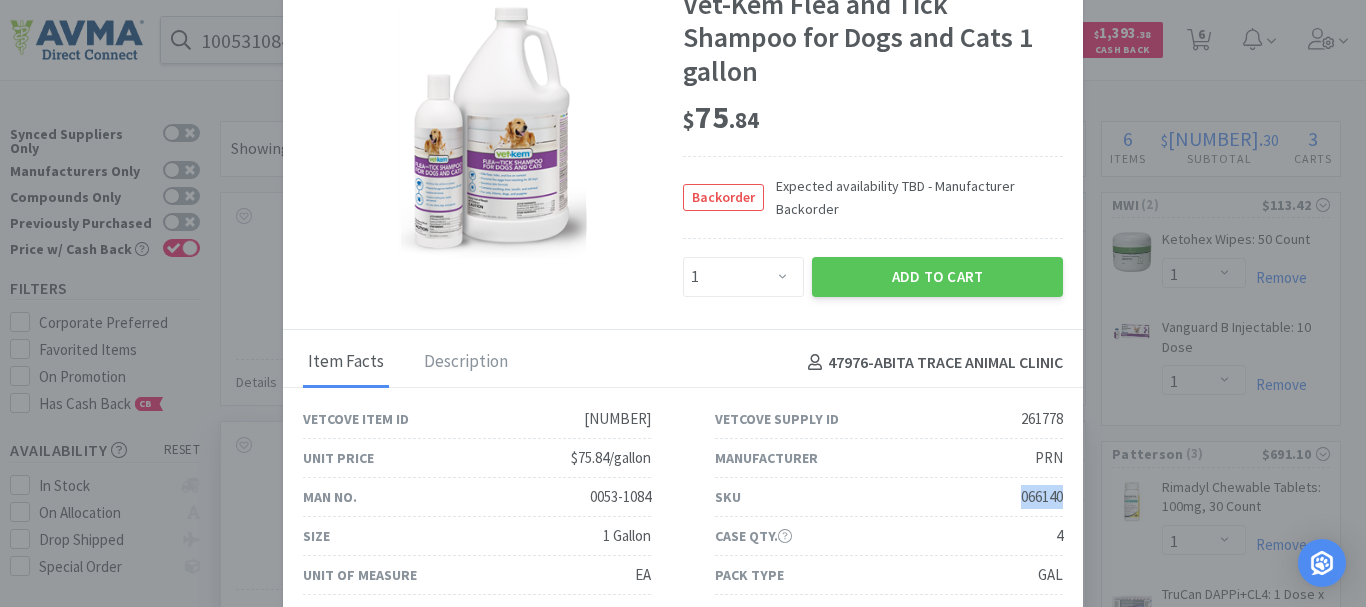 click on "066140" at bounding box center [617, 419] 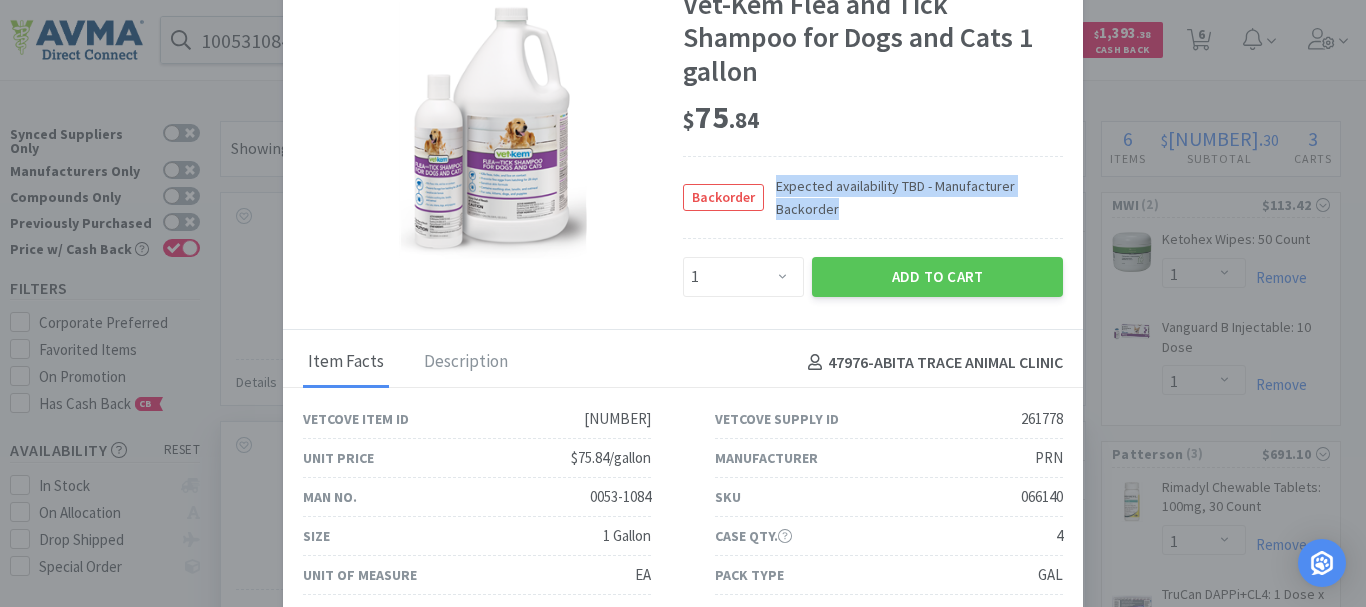 drag, startPoint x: 841, startPoint y: 216, endPoint x: 765, endPoint y: 189, distance: 80.65358 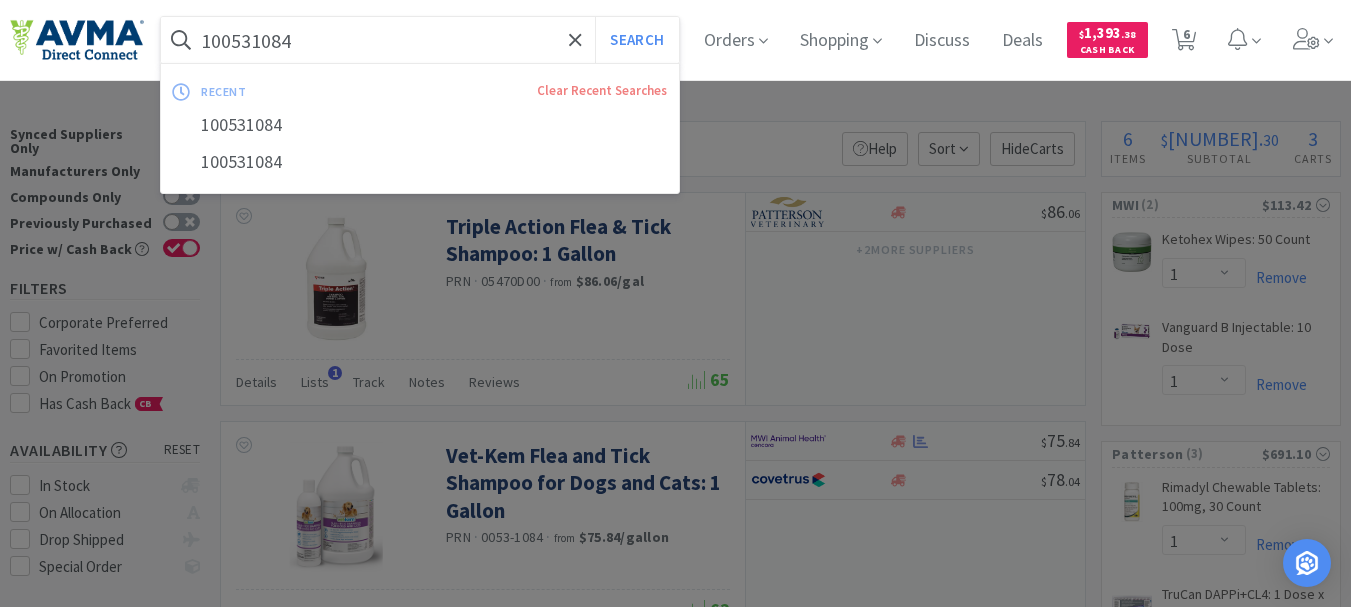 click on "100531084" at bounding box center (420, 40) 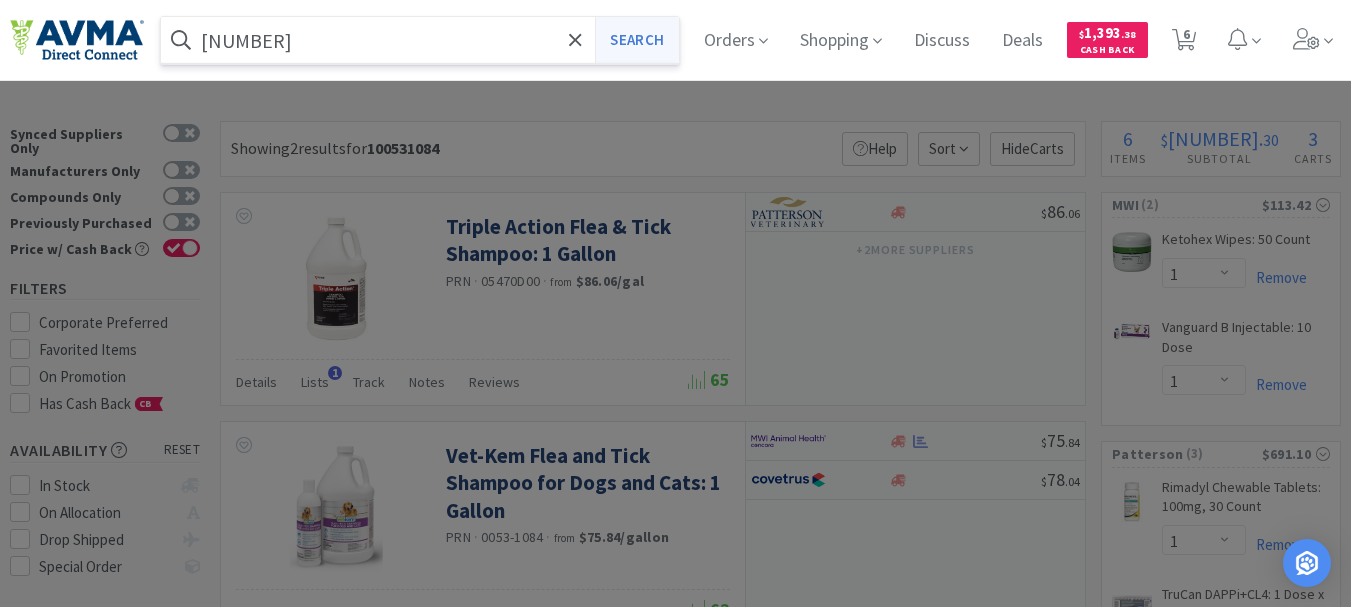 click on "Search" at bounding box center [636, 40] 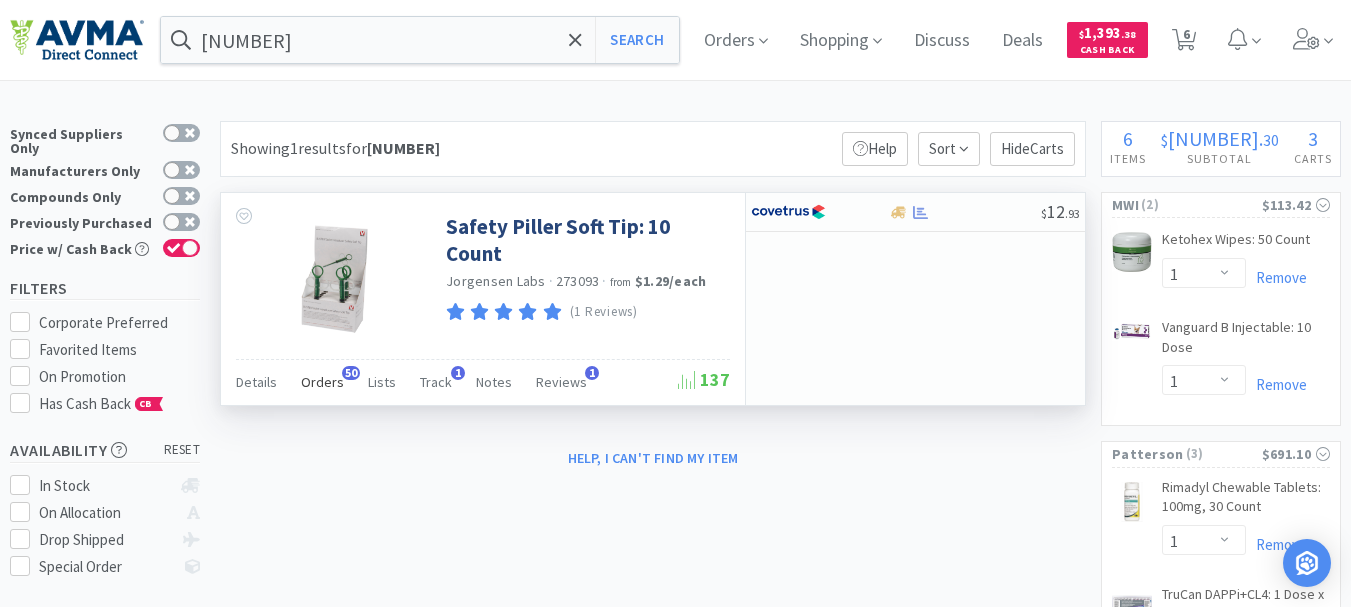 click on "Orders" at bounding box center (256, 382) 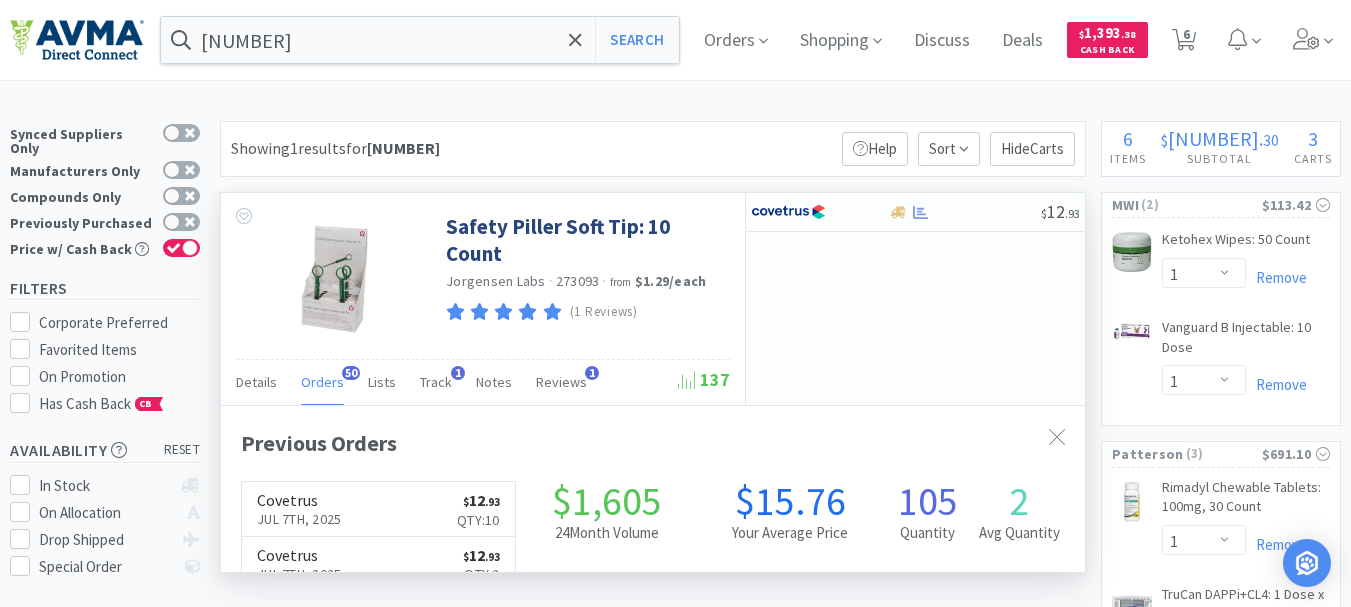 scroll, scrollTop: 999464, scrollLeft: 999136, axis: both 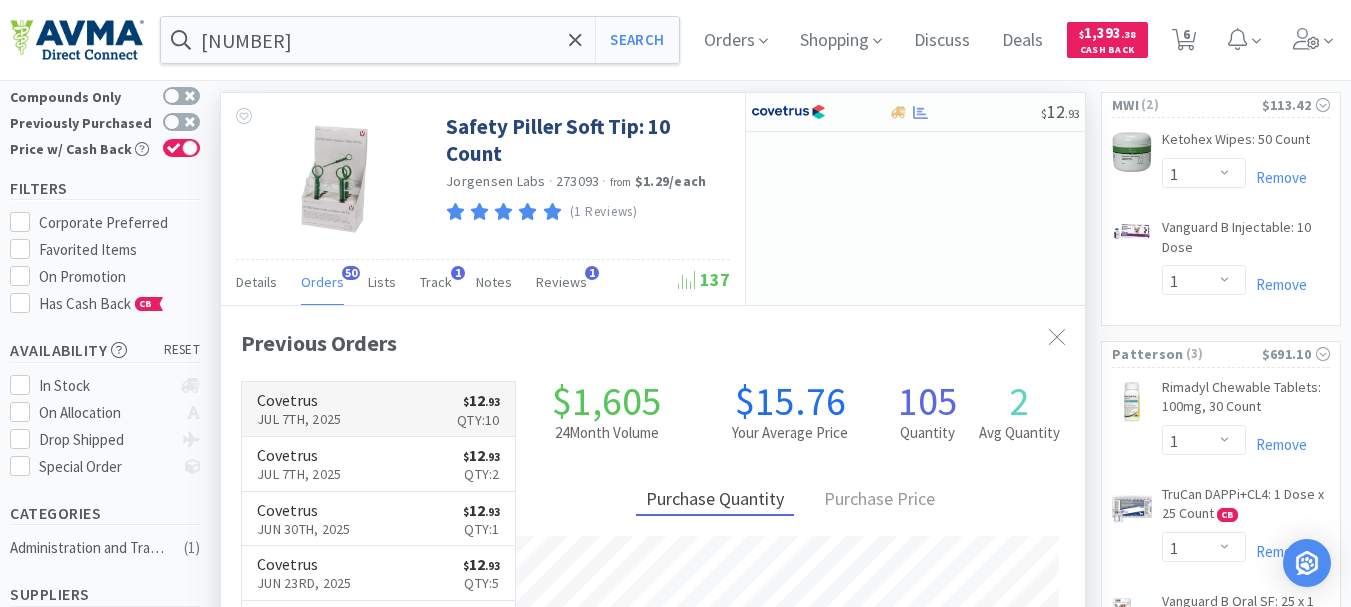 click on "Jul 7th, 2025" at bounding box center (299, 419) 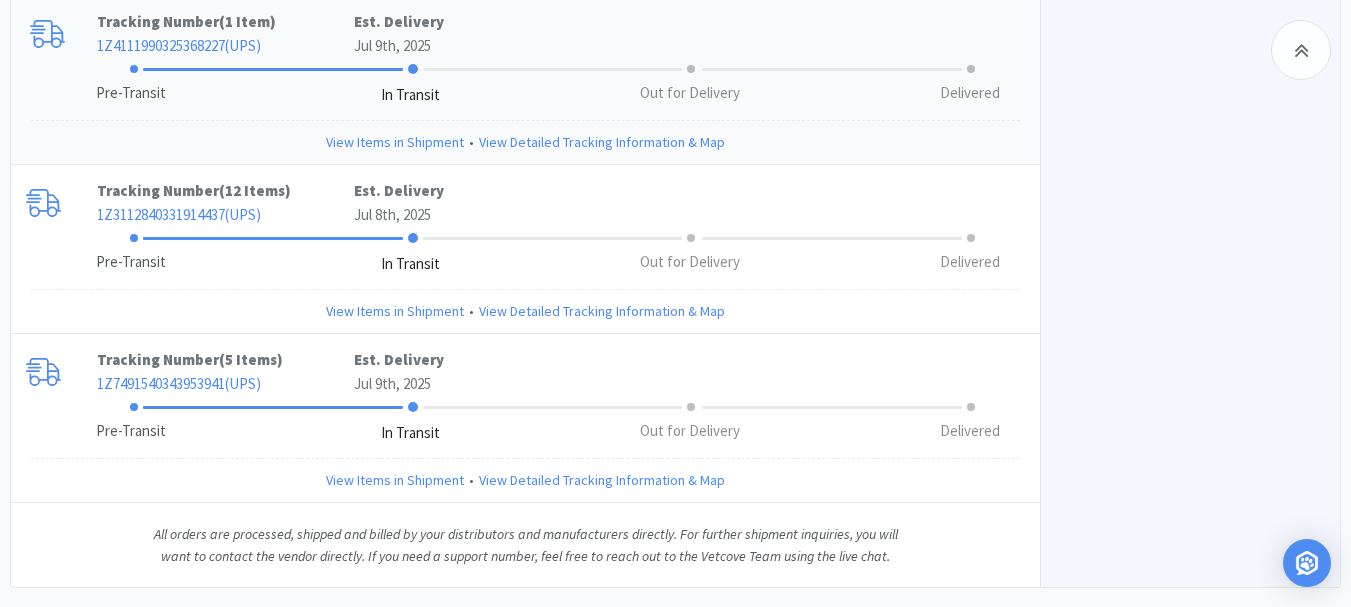 scroll, scrollTop: 2100, scrollLeft: 0, axis: vertical 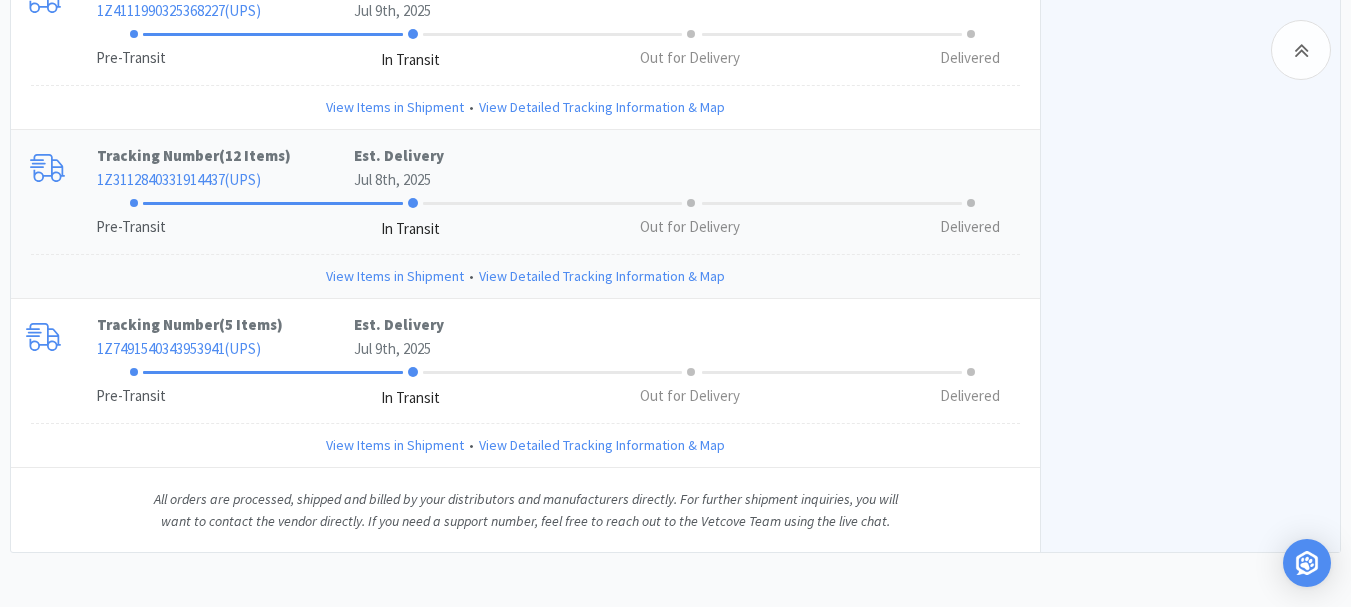 click on "View Items in Shipment" at bounding box center [395, 107] 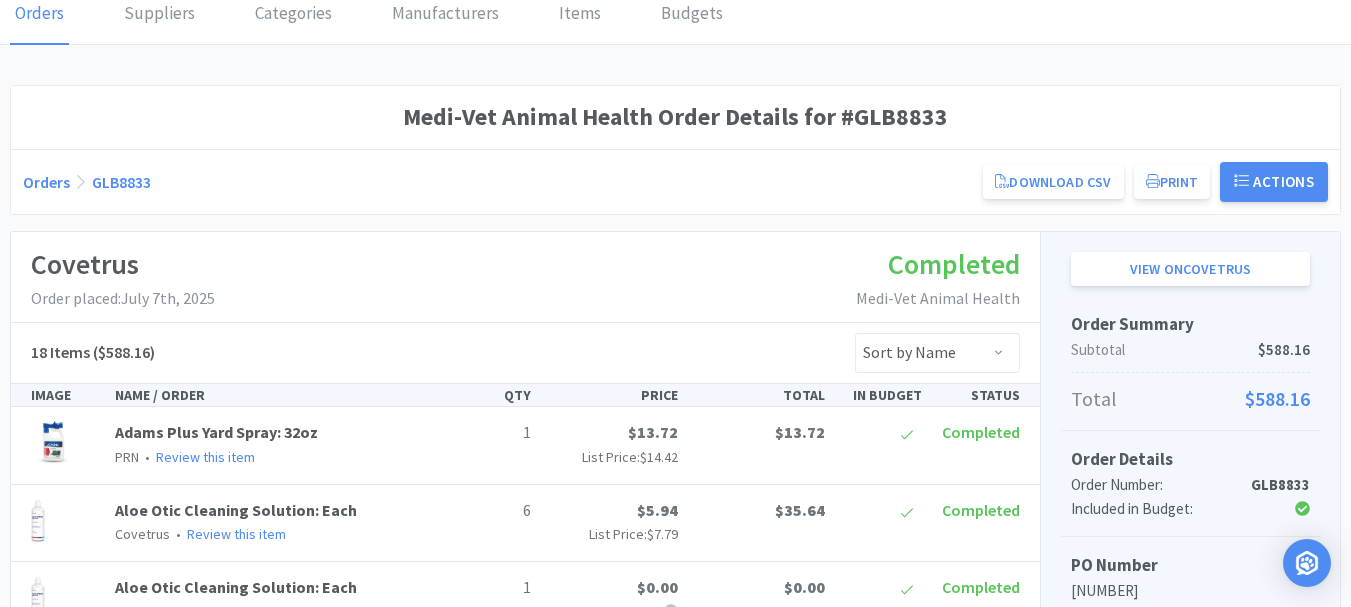scroll, scrollTop: 0, scrollLeft: 0, axis: both 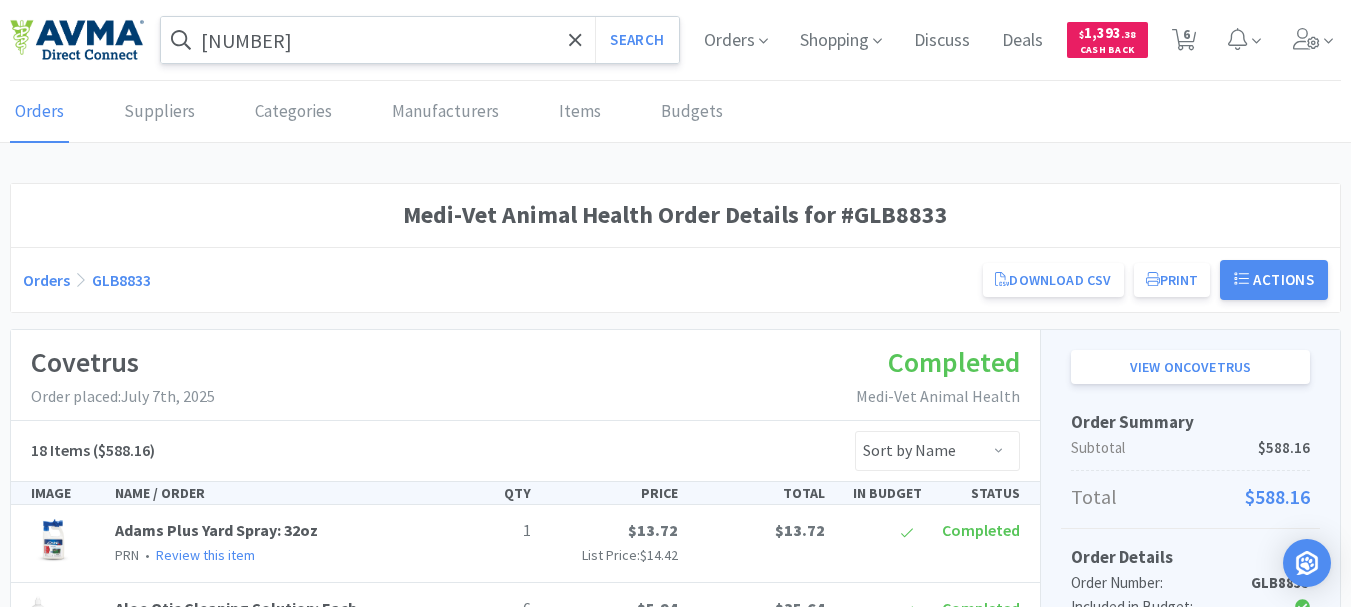 click on "[NUMBER]" at bounding box center [420, 40] 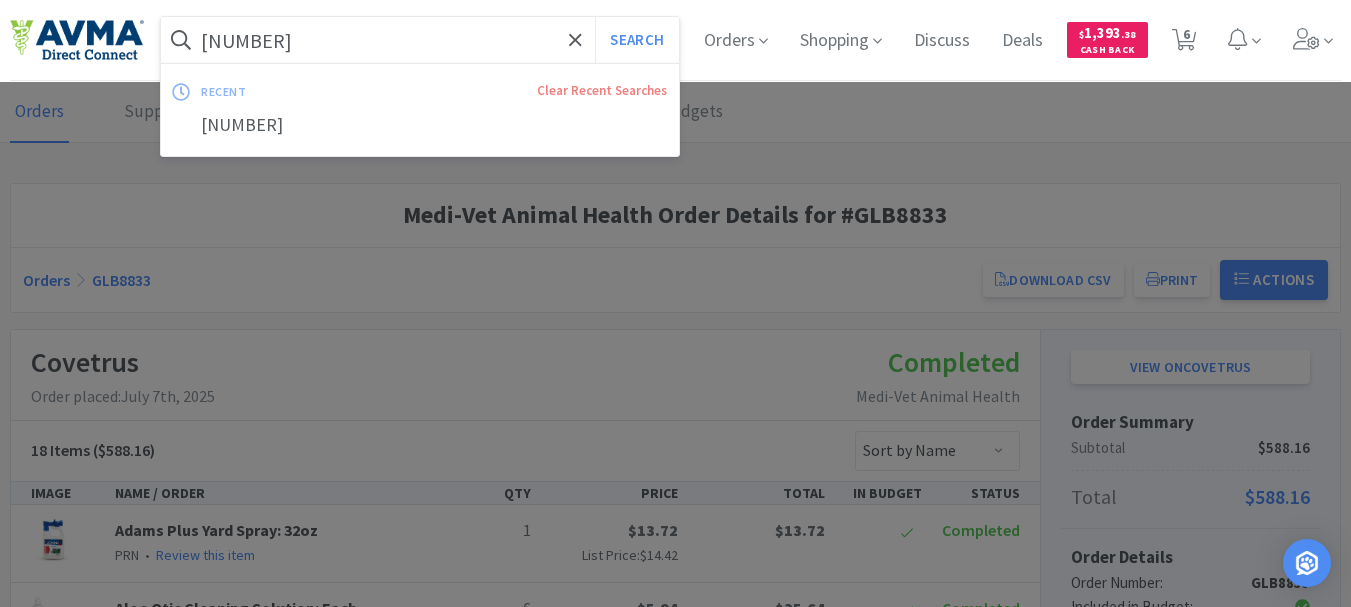 paste on "90544" 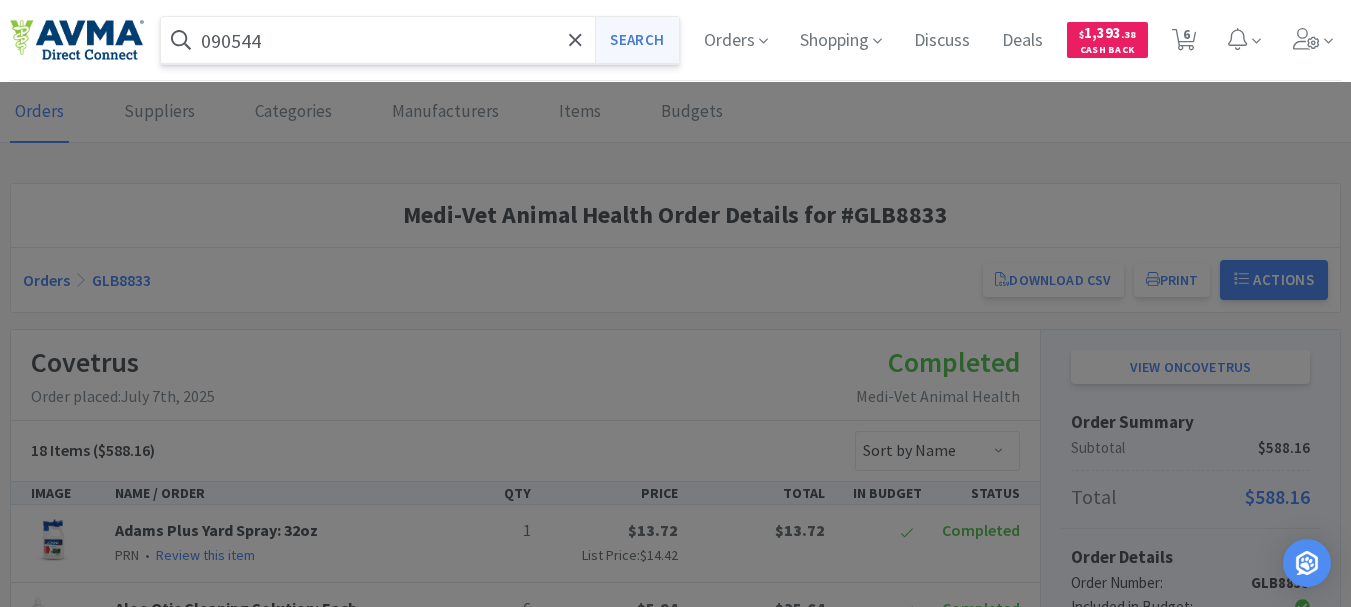 click on "Search" at bounding box center [636, 40] 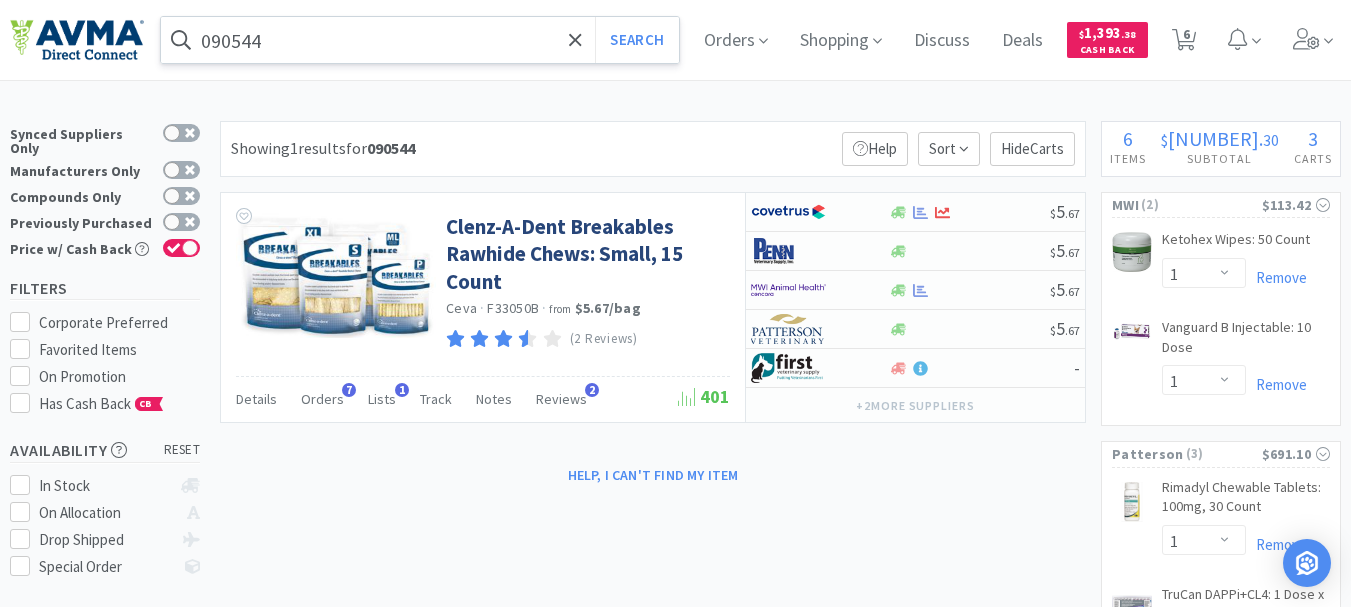 click on "090544" at bounding box center [420, 40] 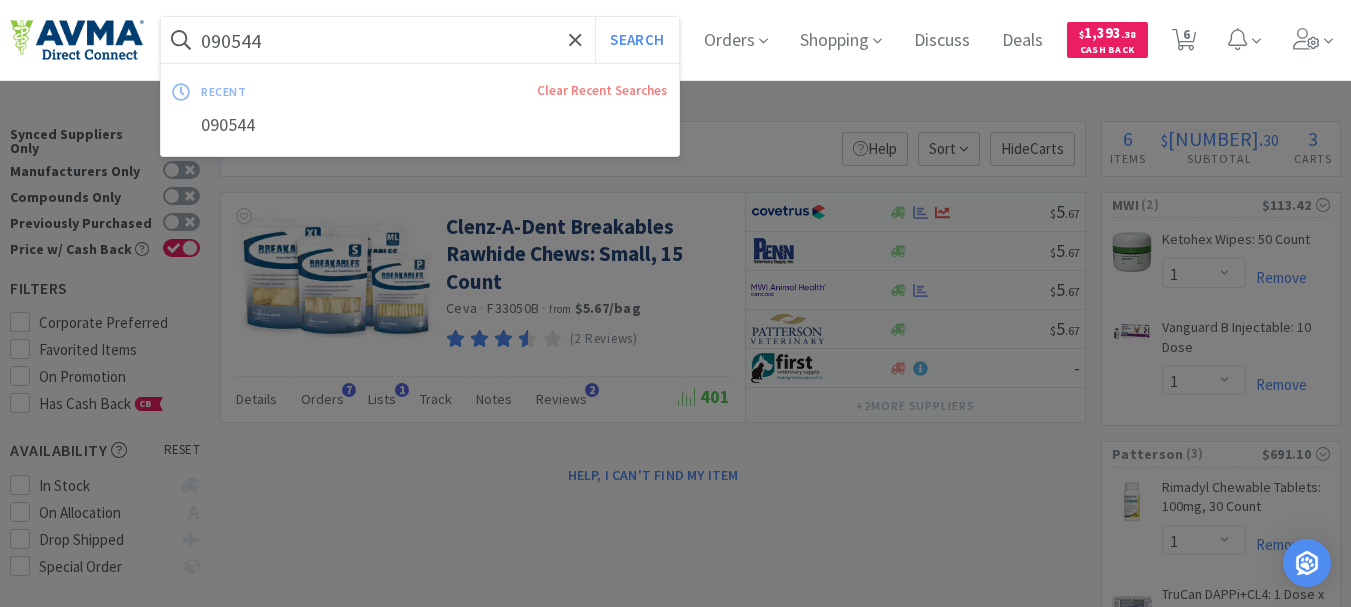 paste on "[NUMBER]" 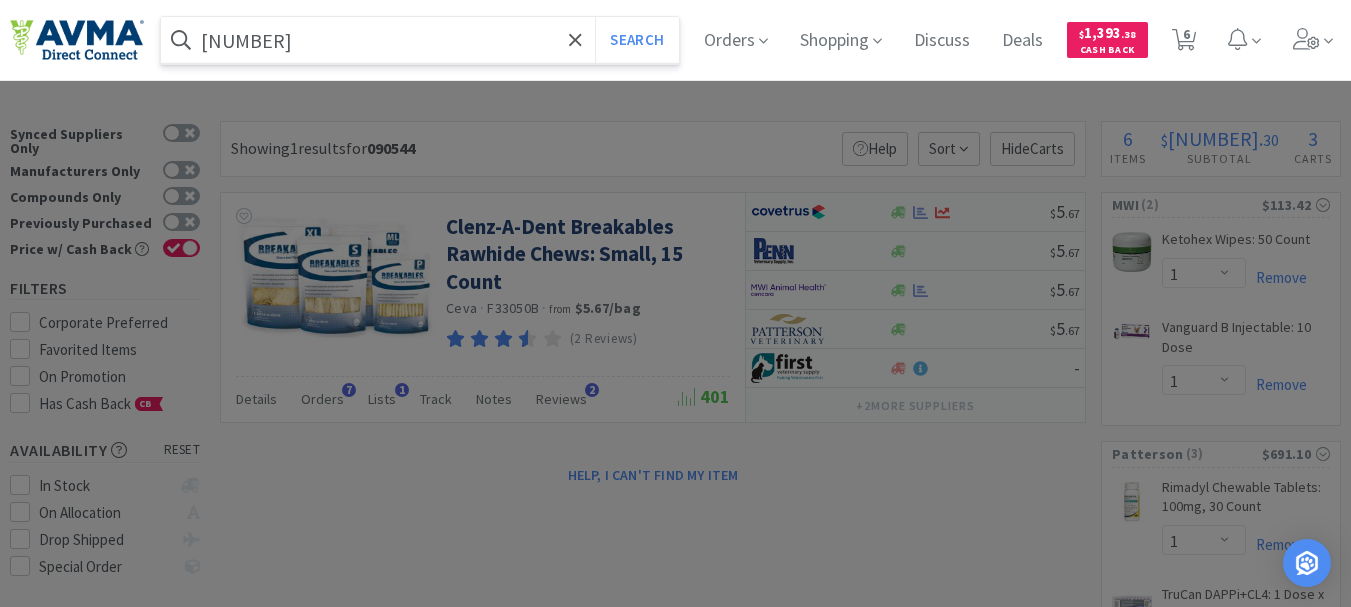 click on "Search" at bounding box center (636, 40) 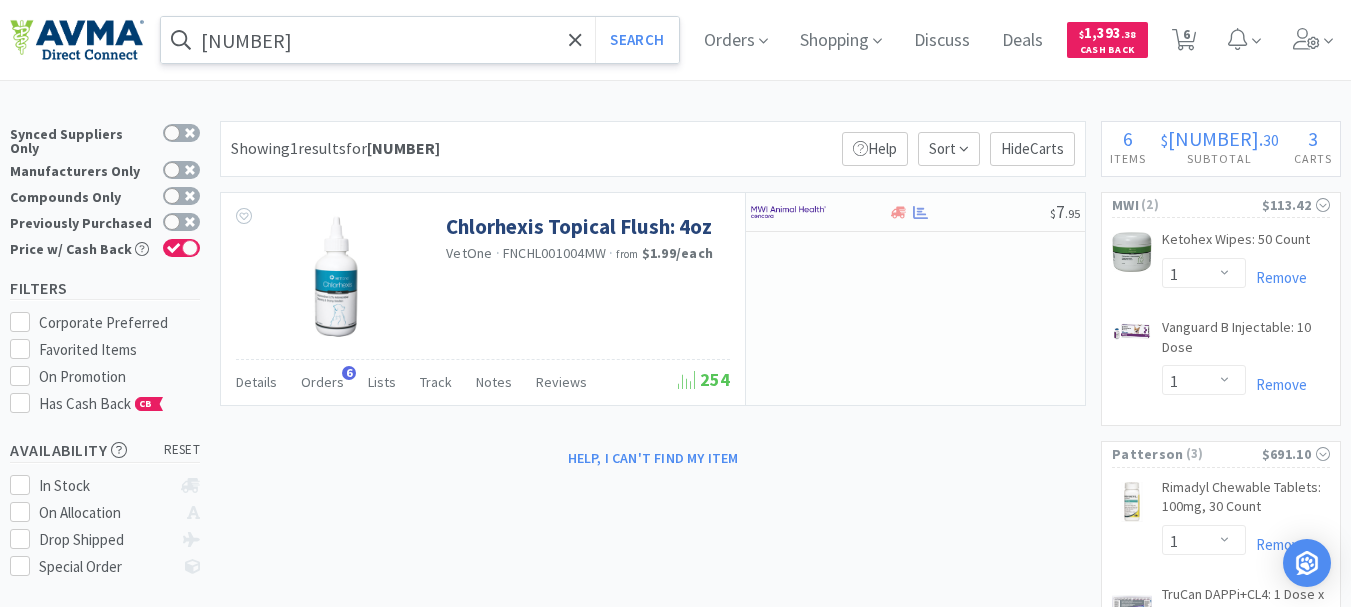 click on "[NUMBER]" at bounding box center [420, 40] 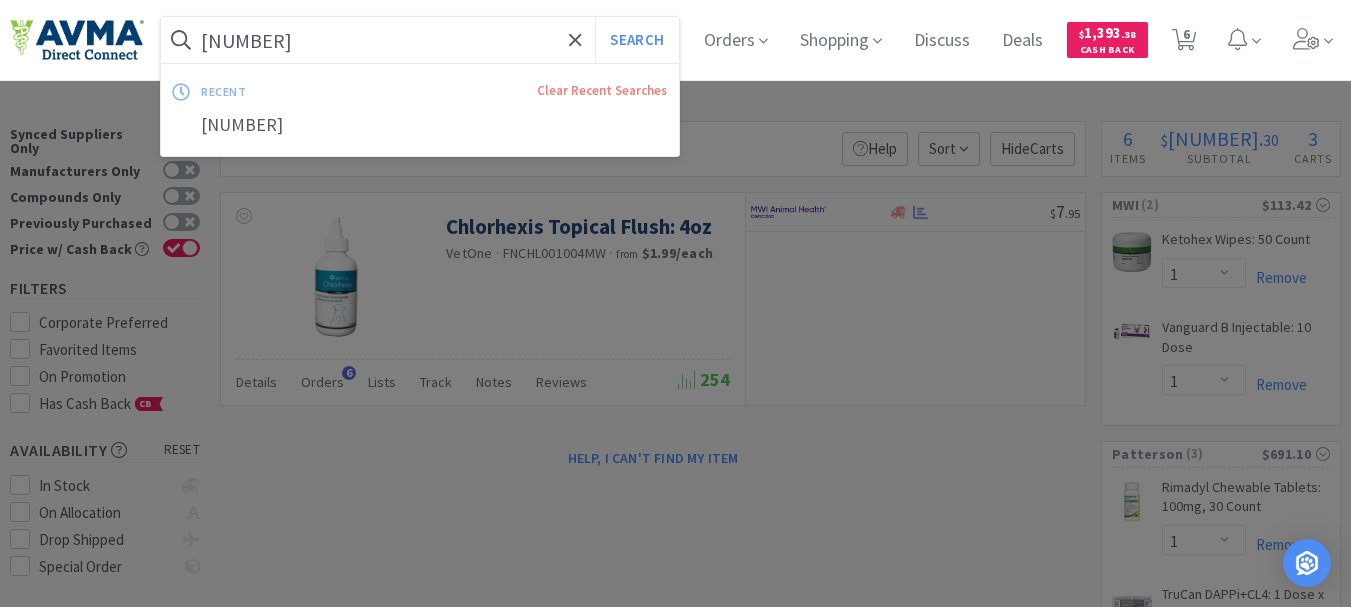 paste on "119966" 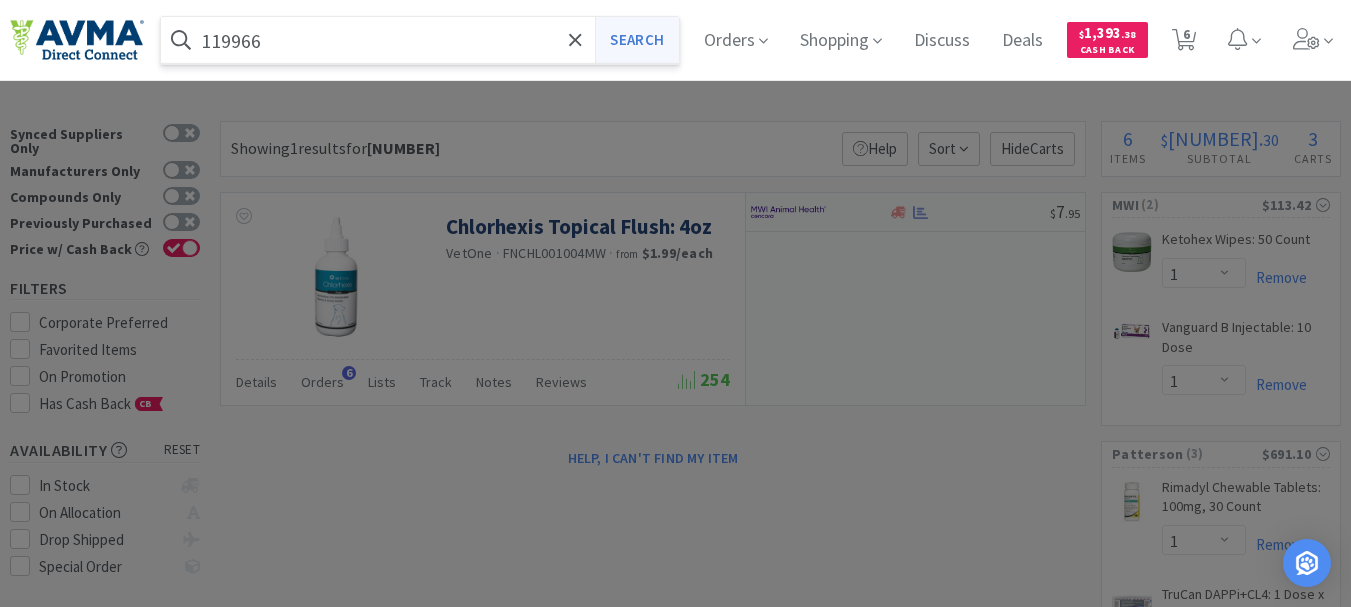 click on "Search" at bounding box center [636, 40] 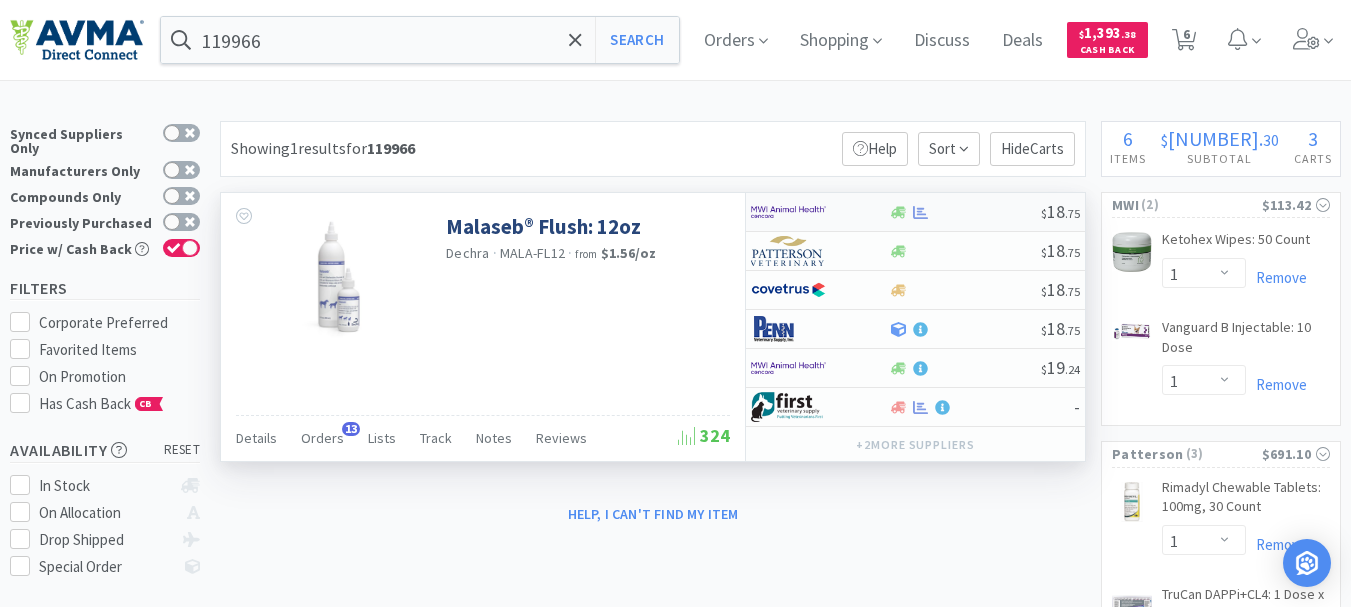 click at bounding box center [788, 212] 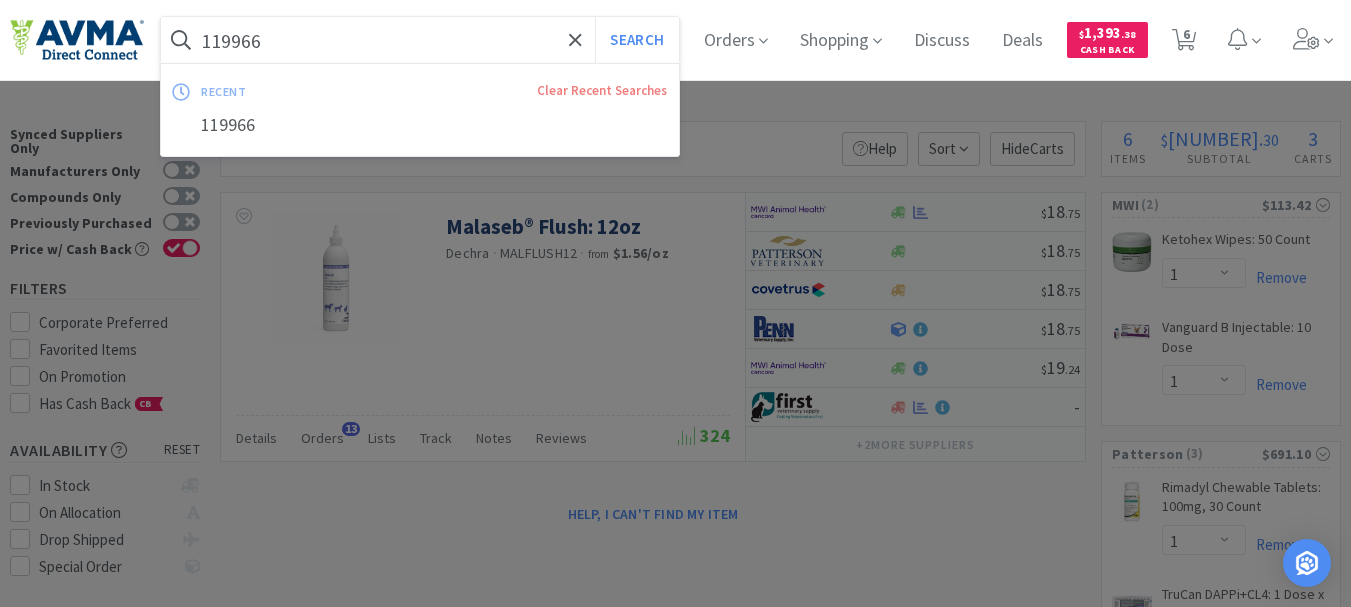 click on "119966" at bounding box center [420, 40] 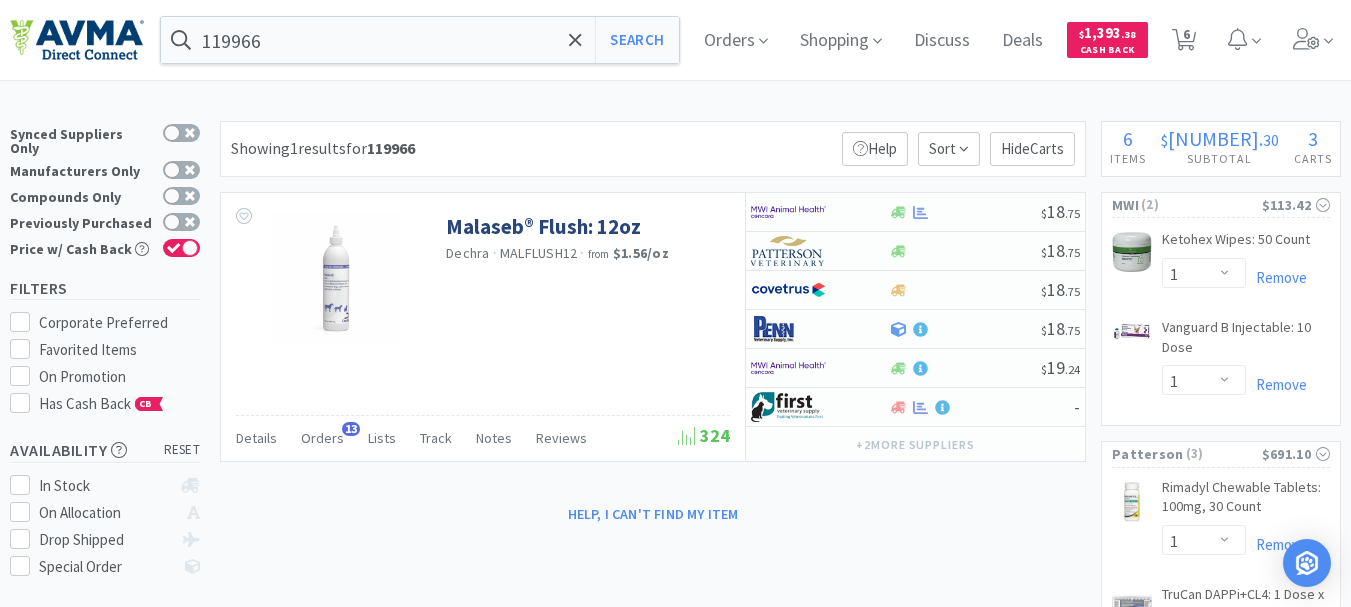 click at bounding box center [675, 303] 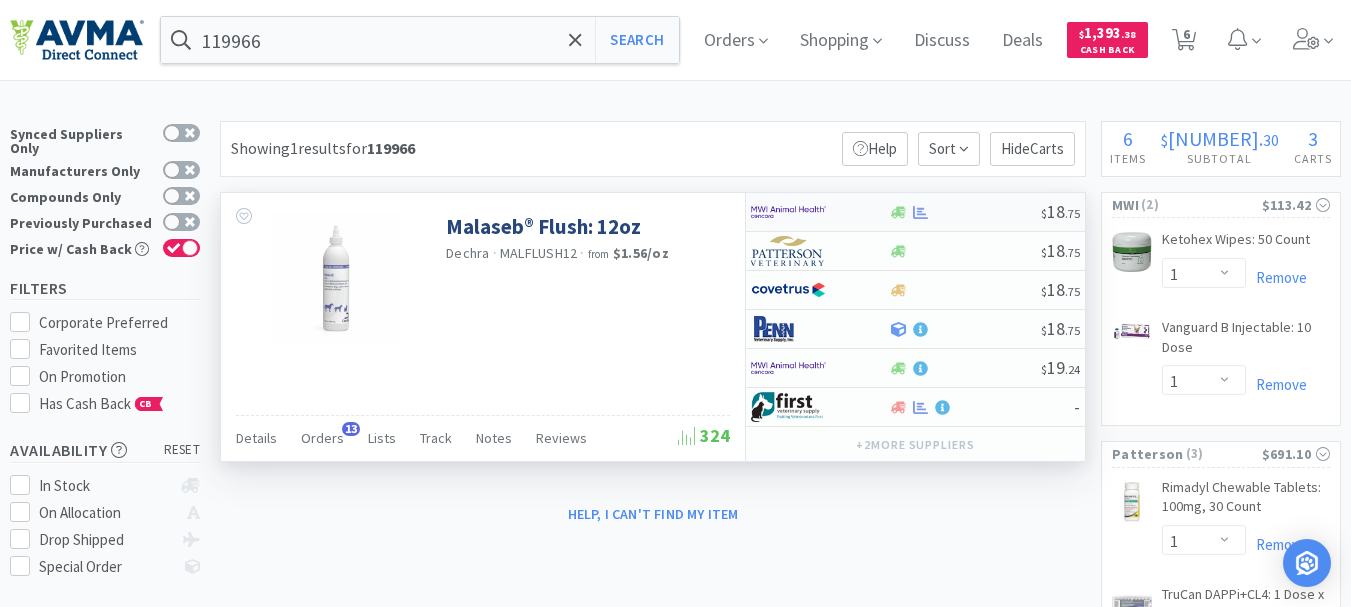click at bounding box center [788, 212] 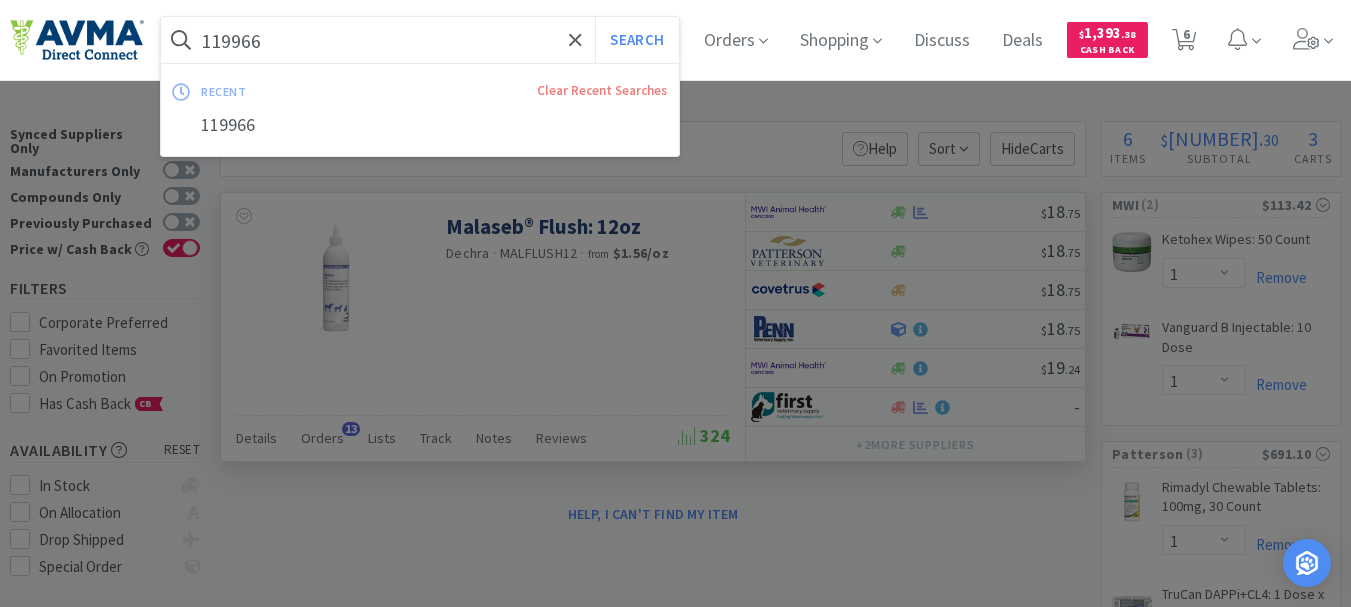 click on "119966" at bounding box center (420, 40) 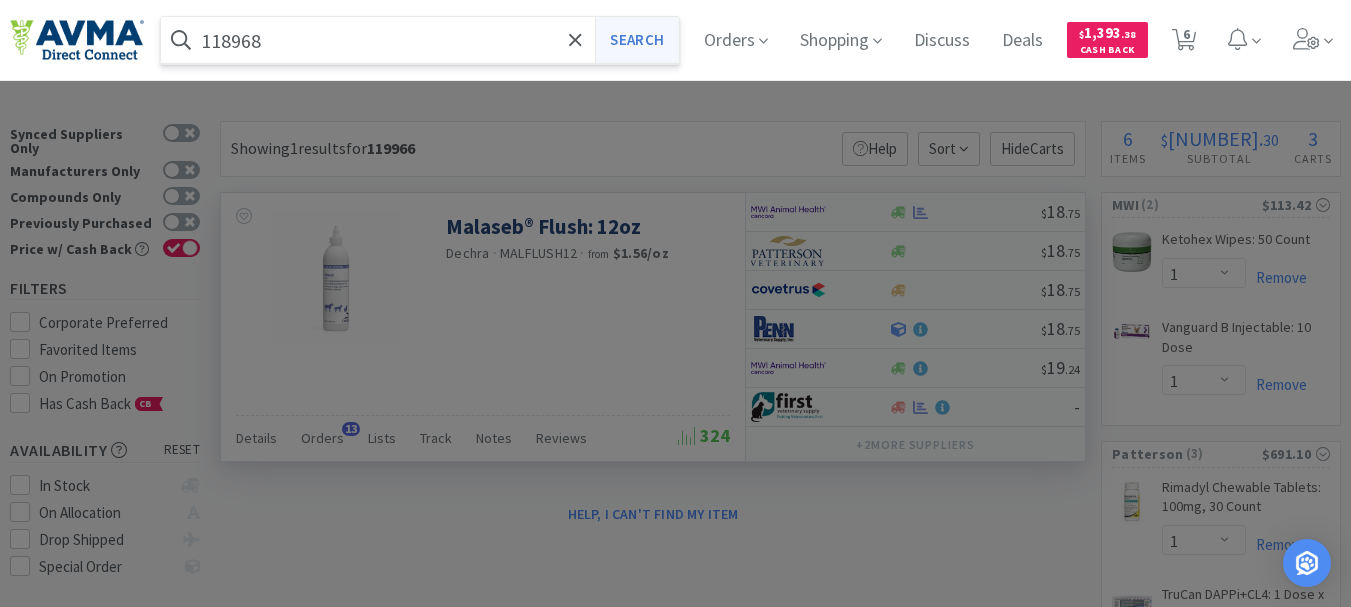 click on "Search" at bounding box center (636, 40) 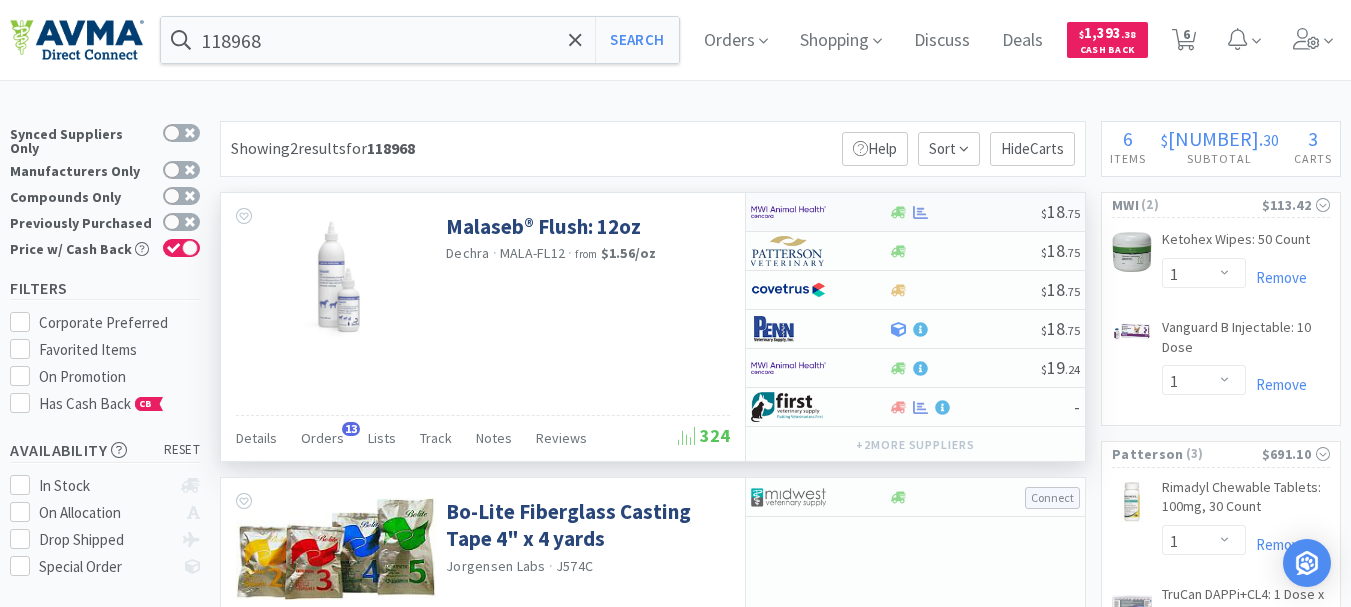 click at bounding box center [788, 212] 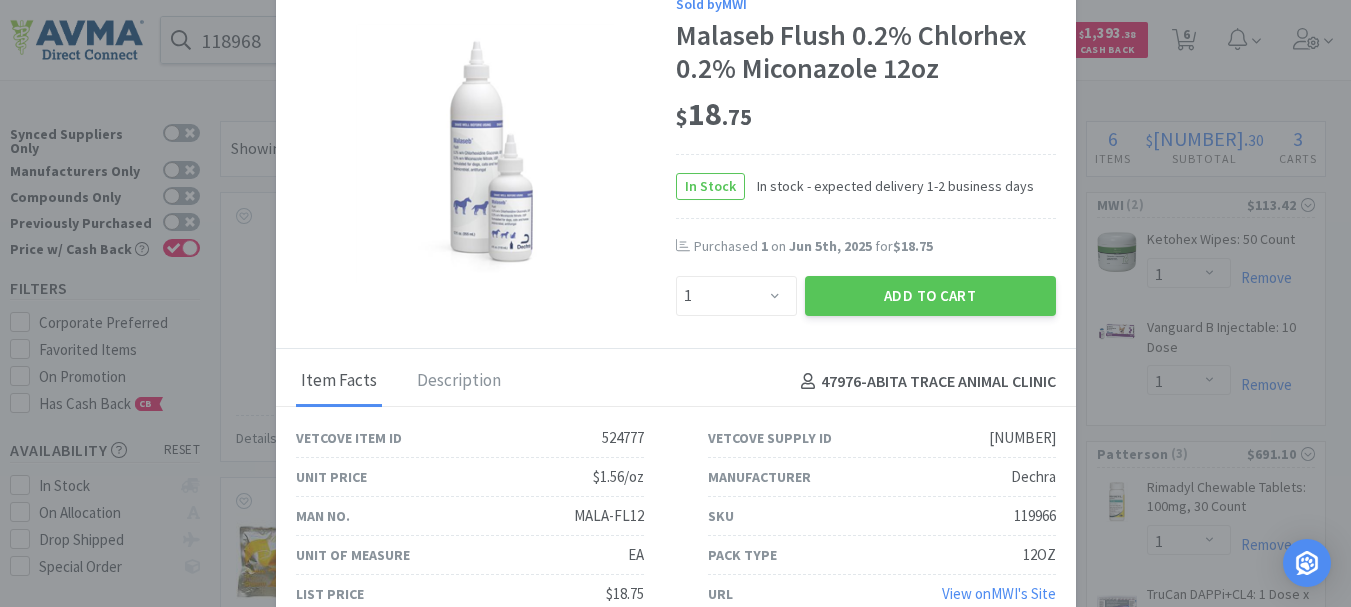 drag, startPoint x: 1158, startPoint y: 95, endPoint x: 1145, endPoint y: 100, distance: 13.928389 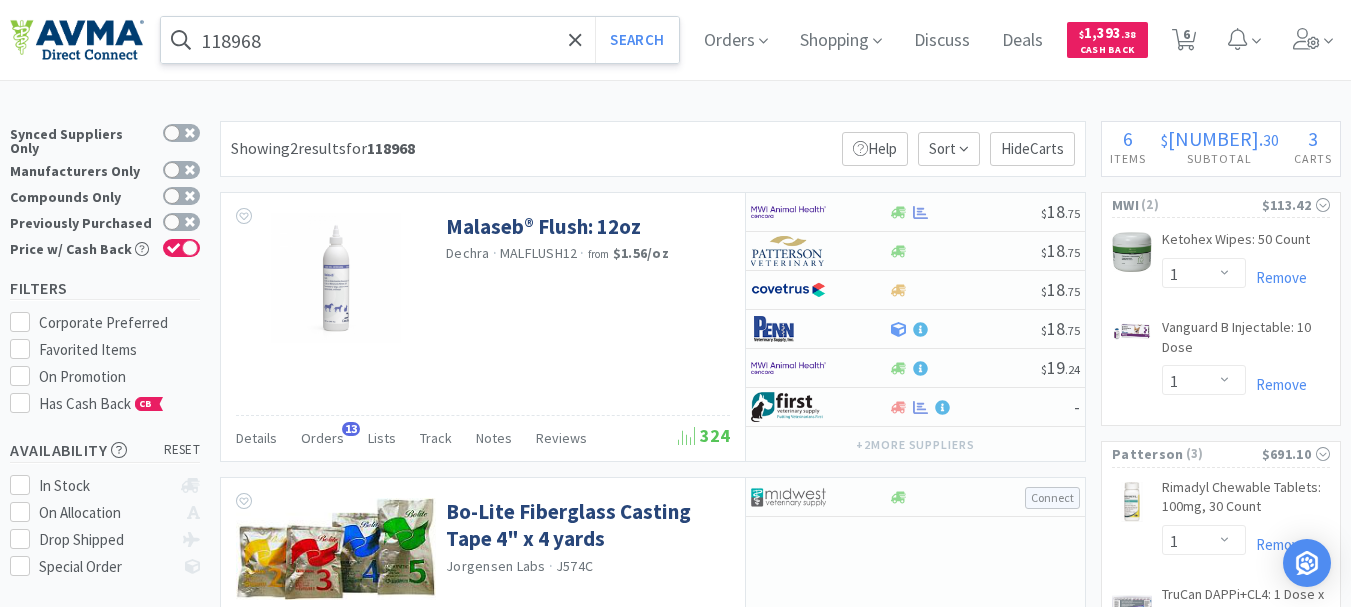 click on "118968" at bounding box center [420, 40] 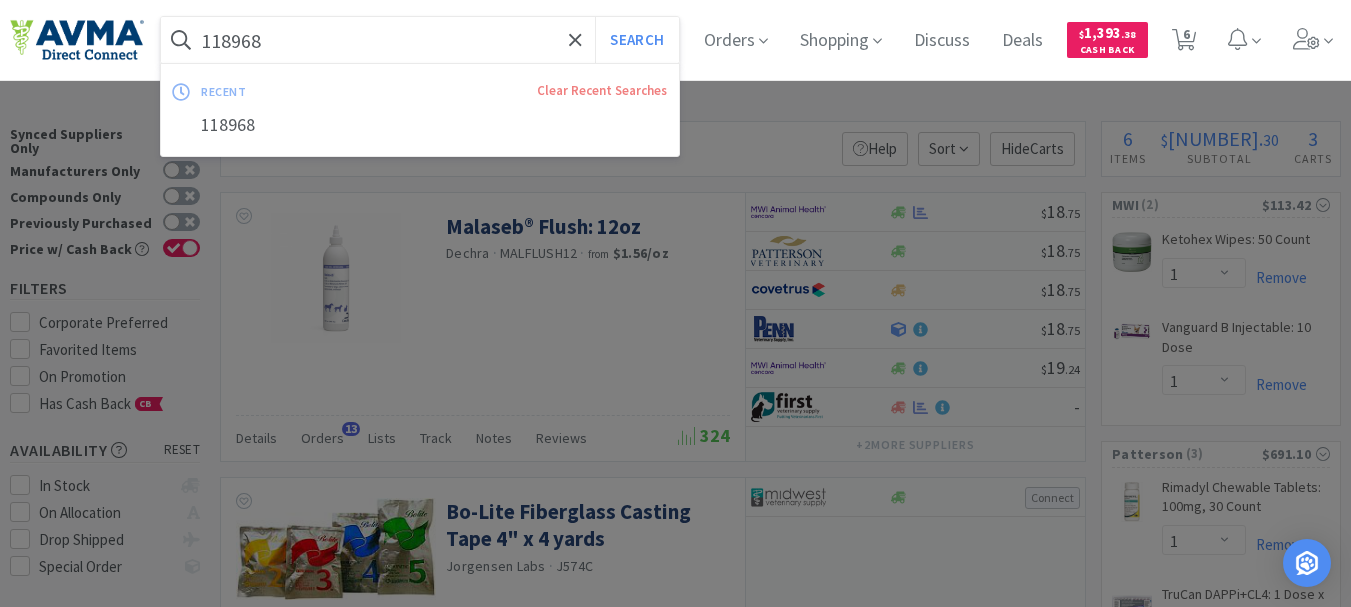 paste on "078925735" 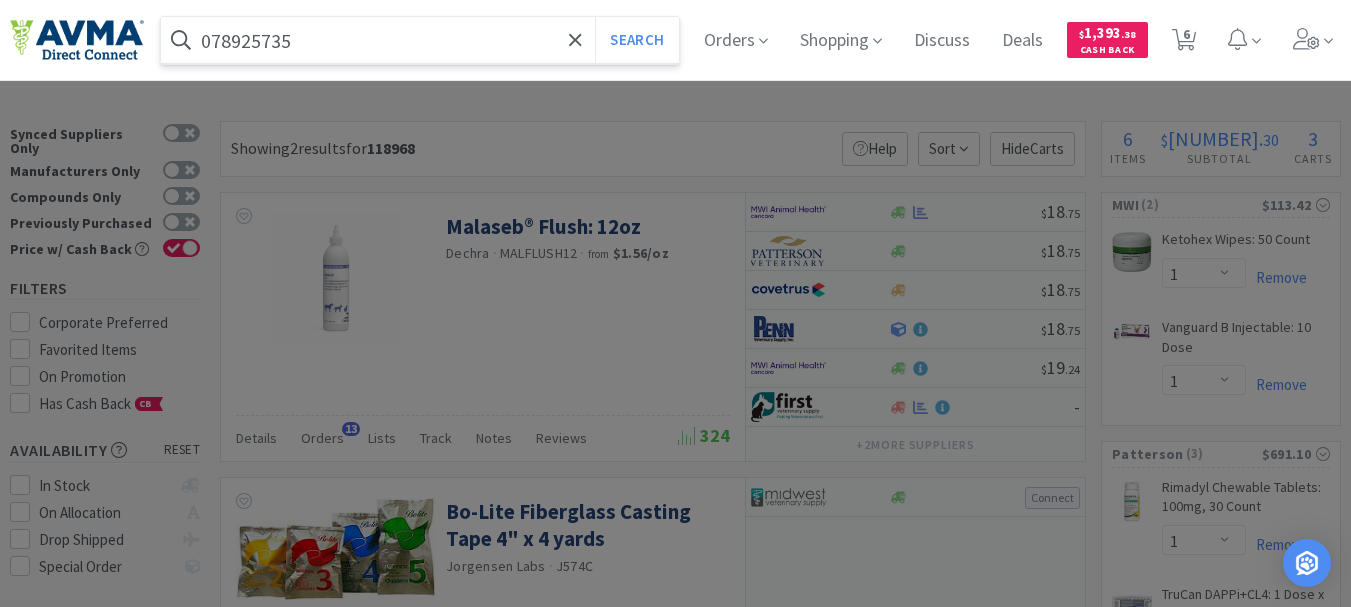 click on "Search" at bounding box center [636, 40] 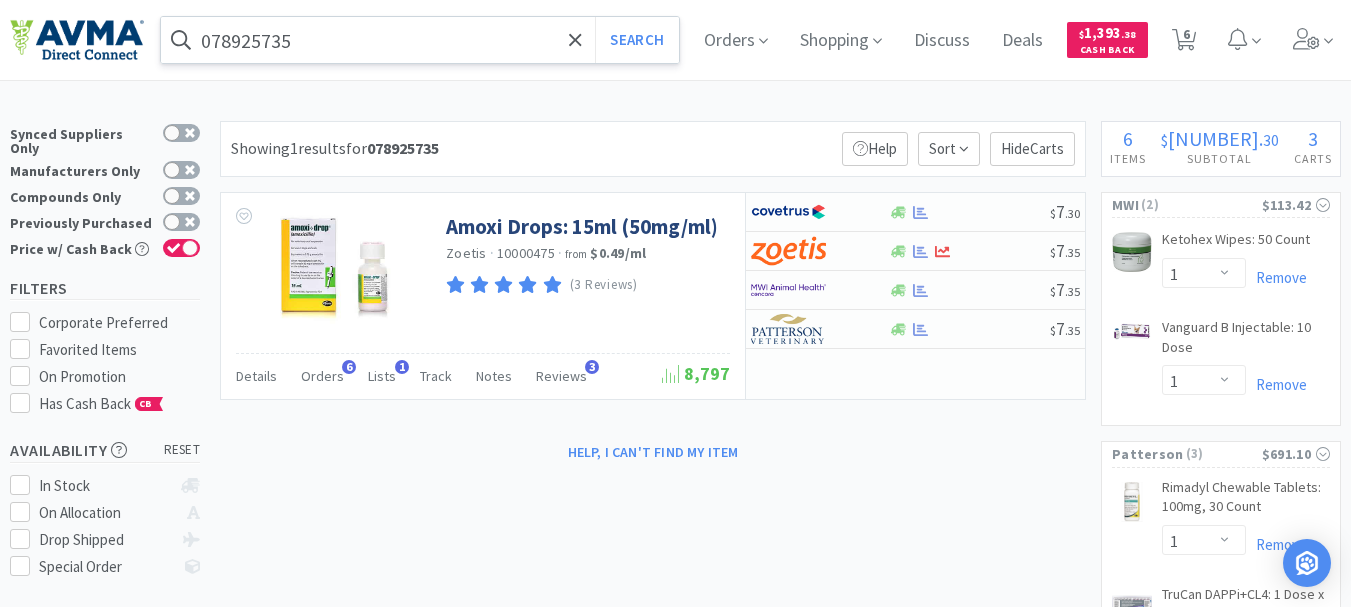 click on "078925735" at bounding box center (420, 40) 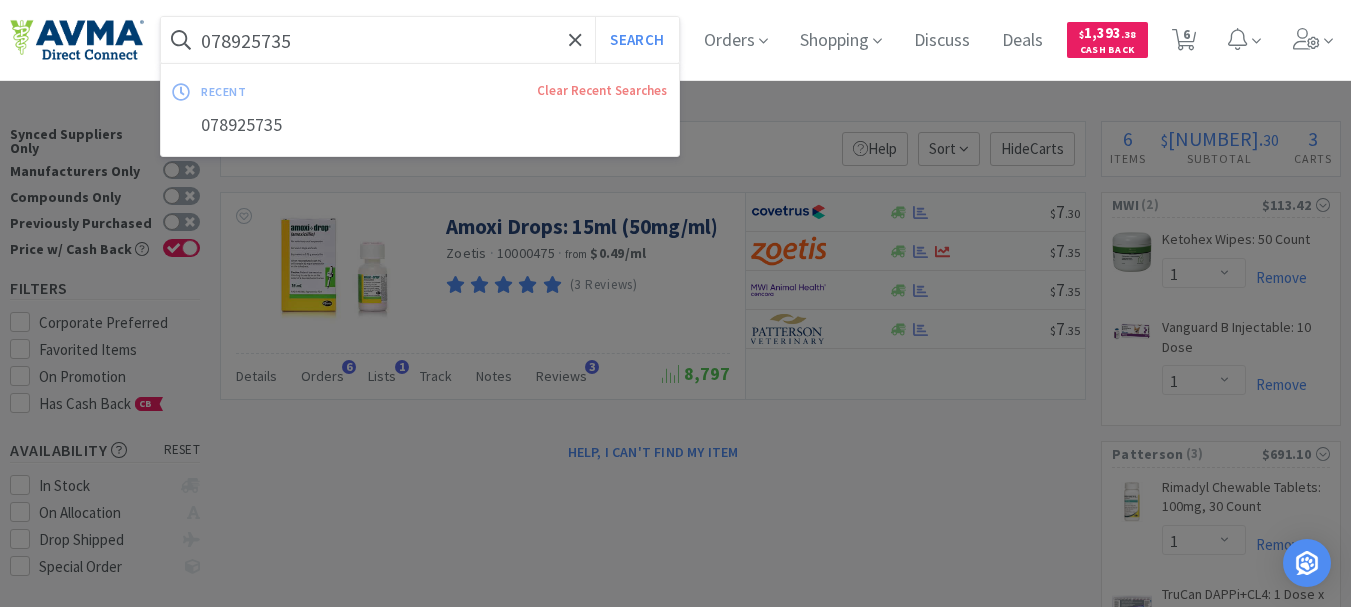 paste on "881093" 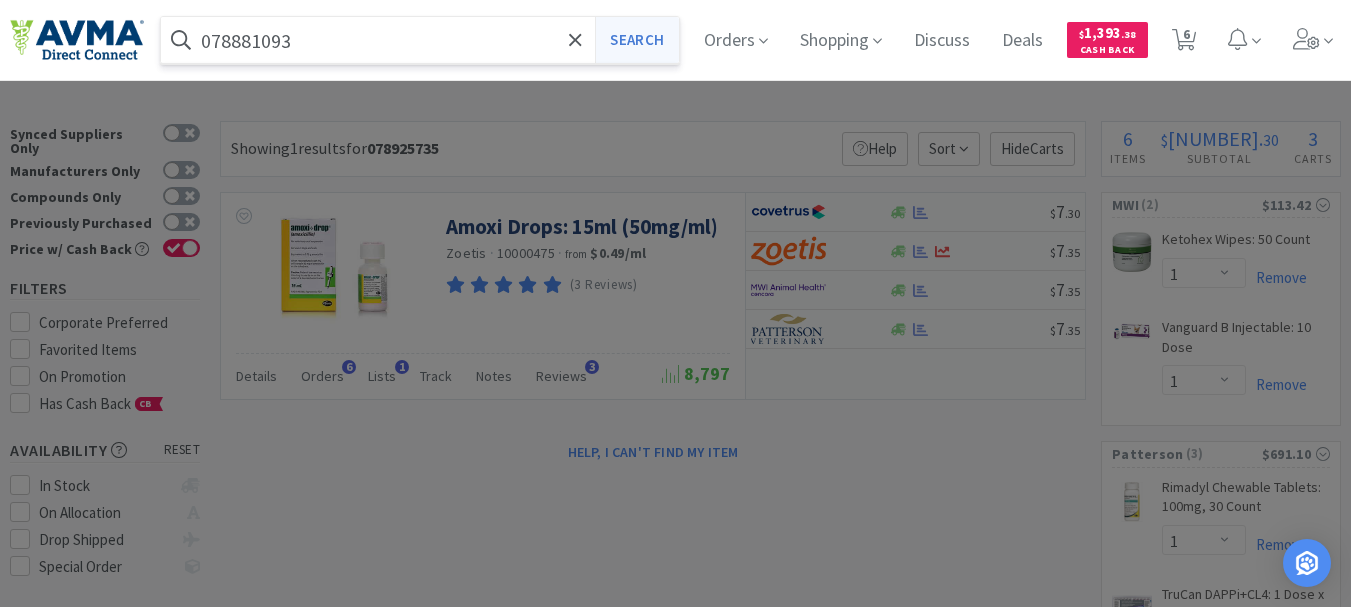click on "Search" at bounding box center (636, 40) 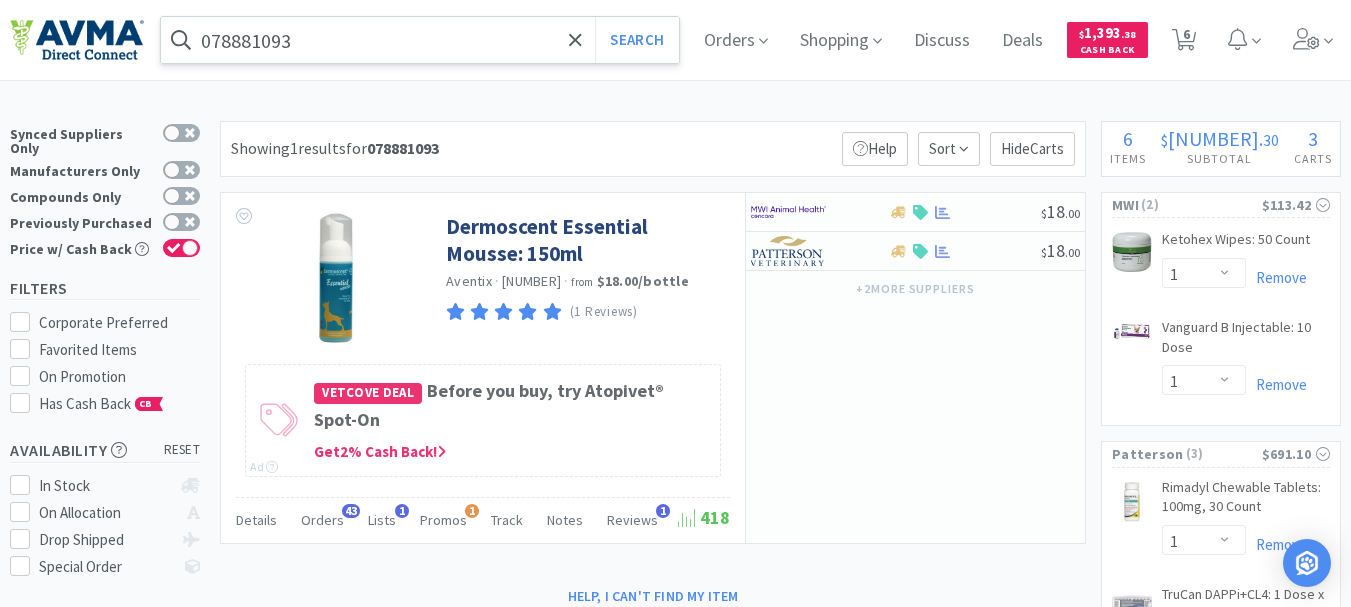 click on "078881093" at bounding box center (420, 40) 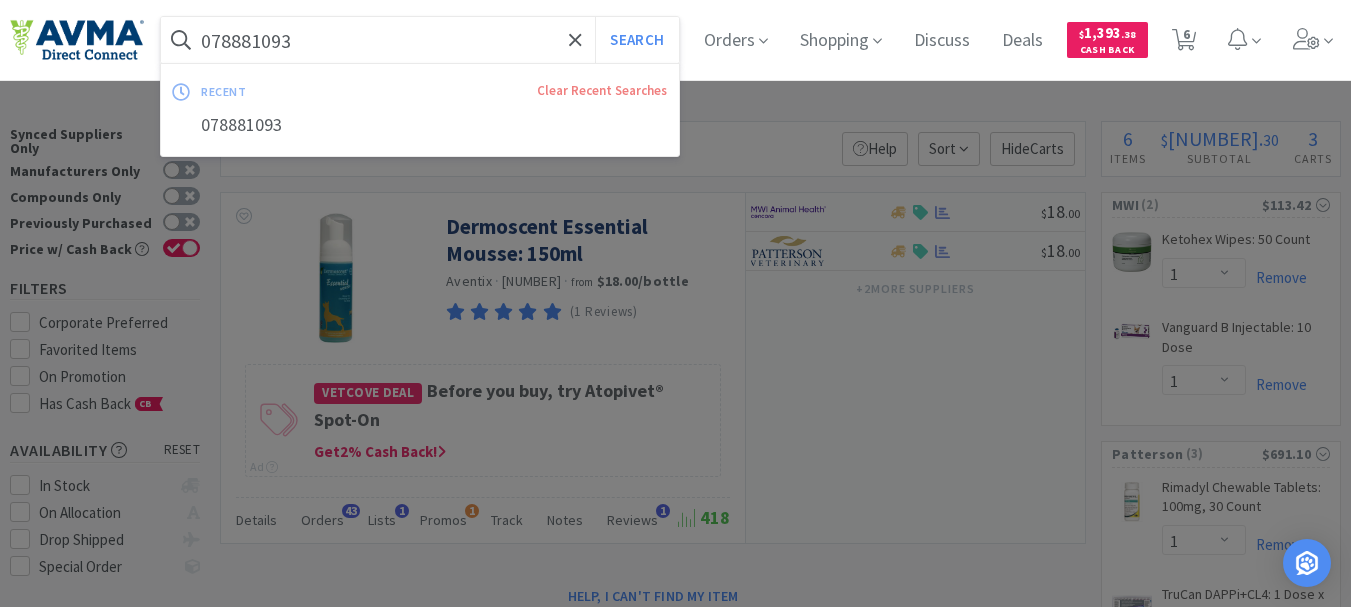 paste on "13" 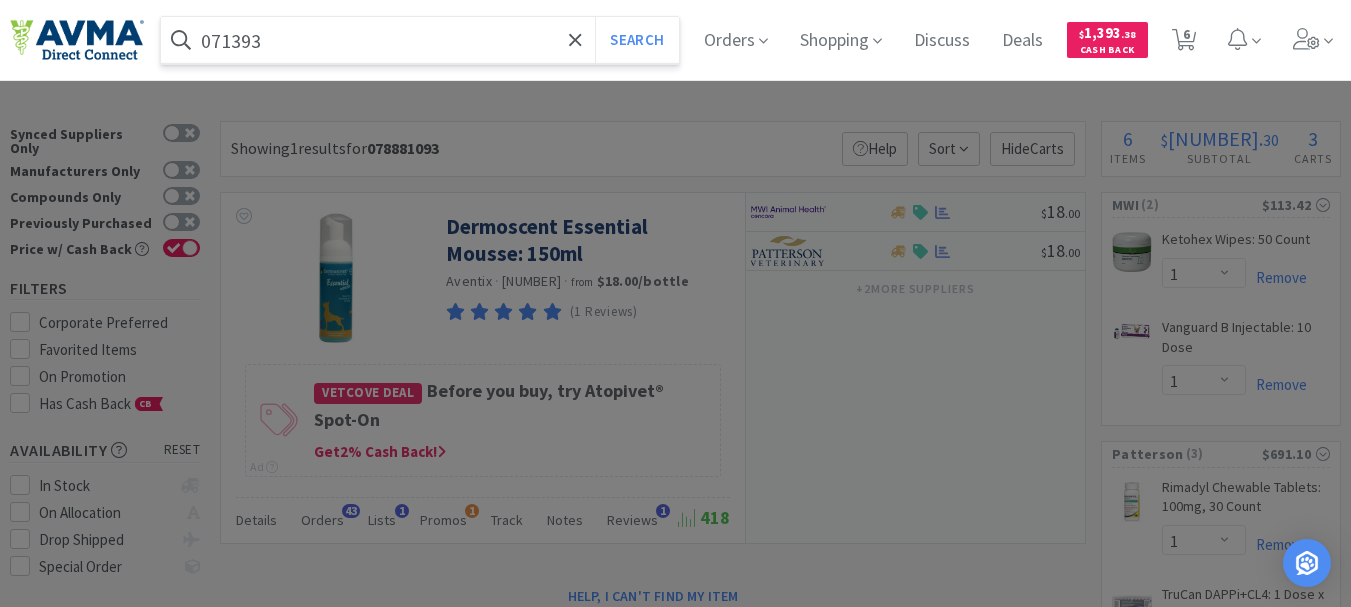 click on "Search" at bounding box center [636, 40] 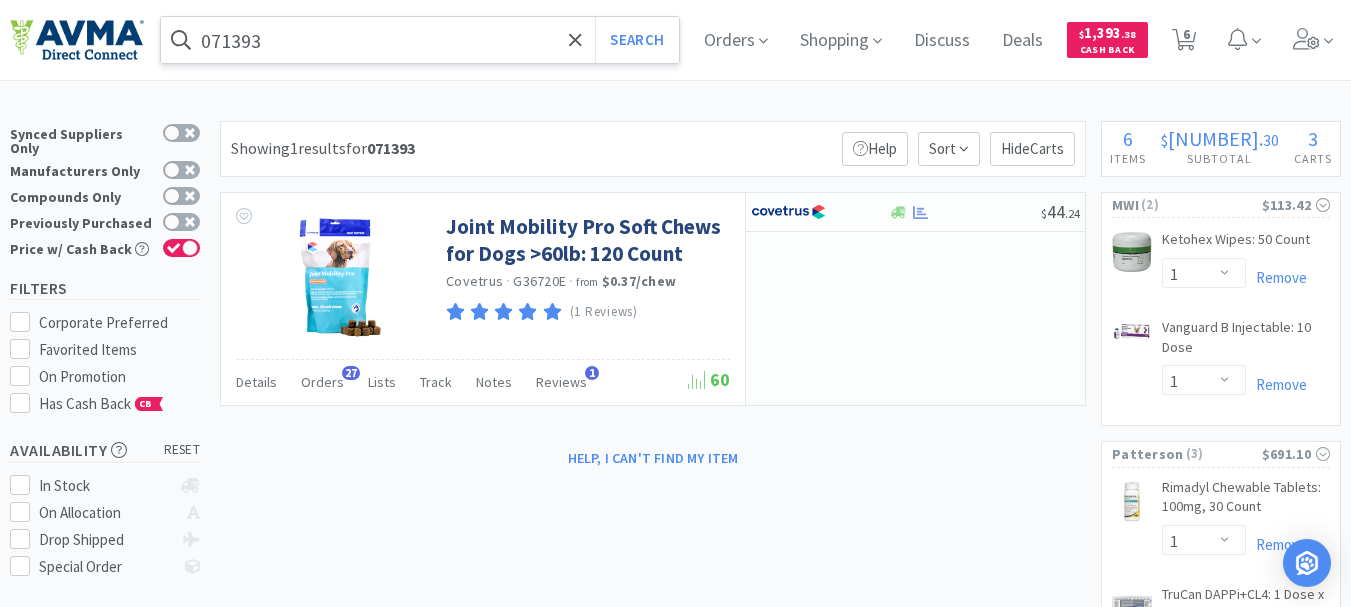 click on "071393" at bounding box center (420, 40) 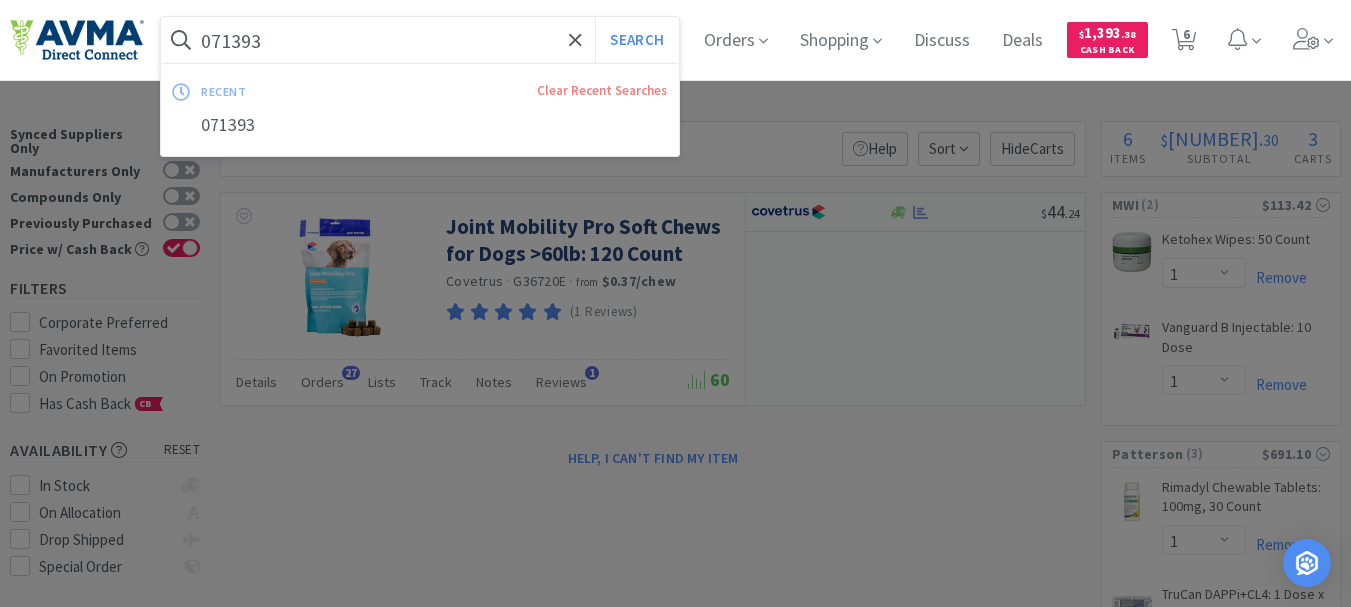 paste on "81288" 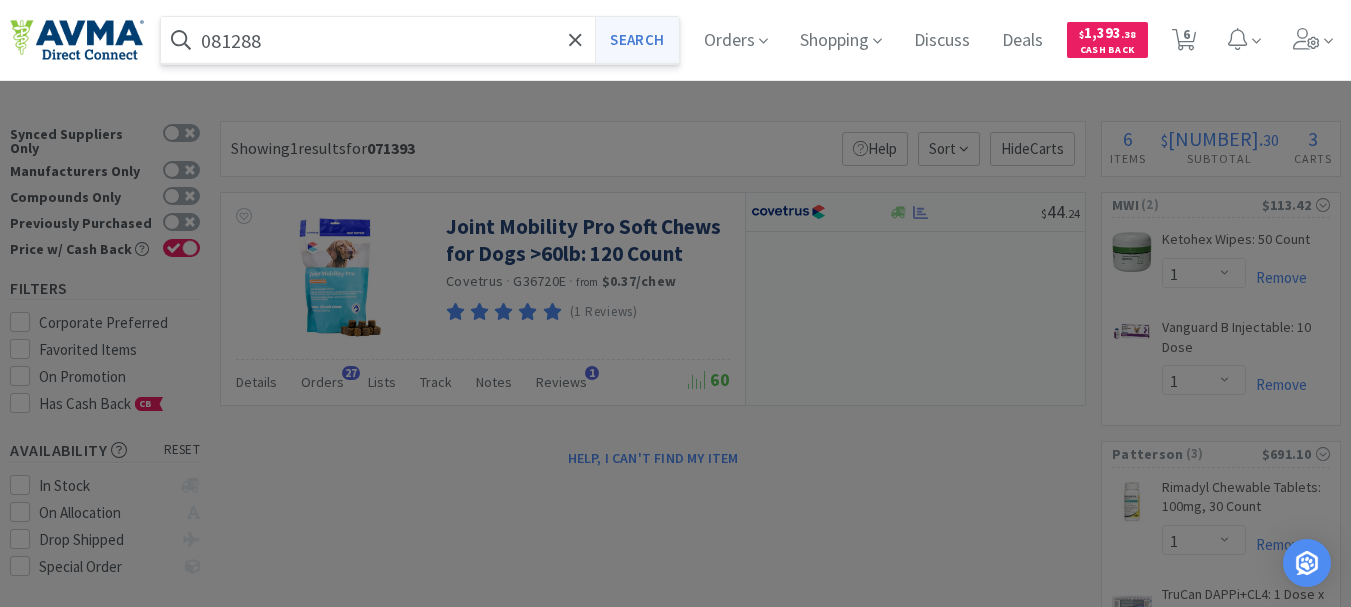 click on "Search" at bounding box center (636, 40) 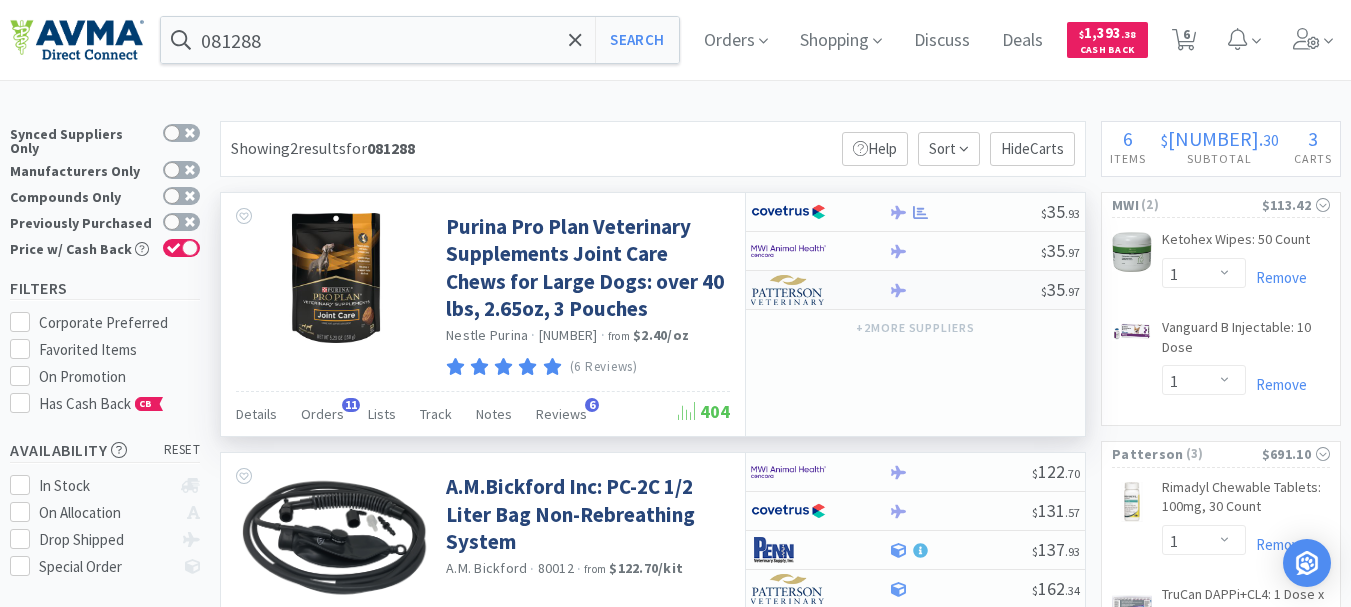 click at bounding box center [788, 212] 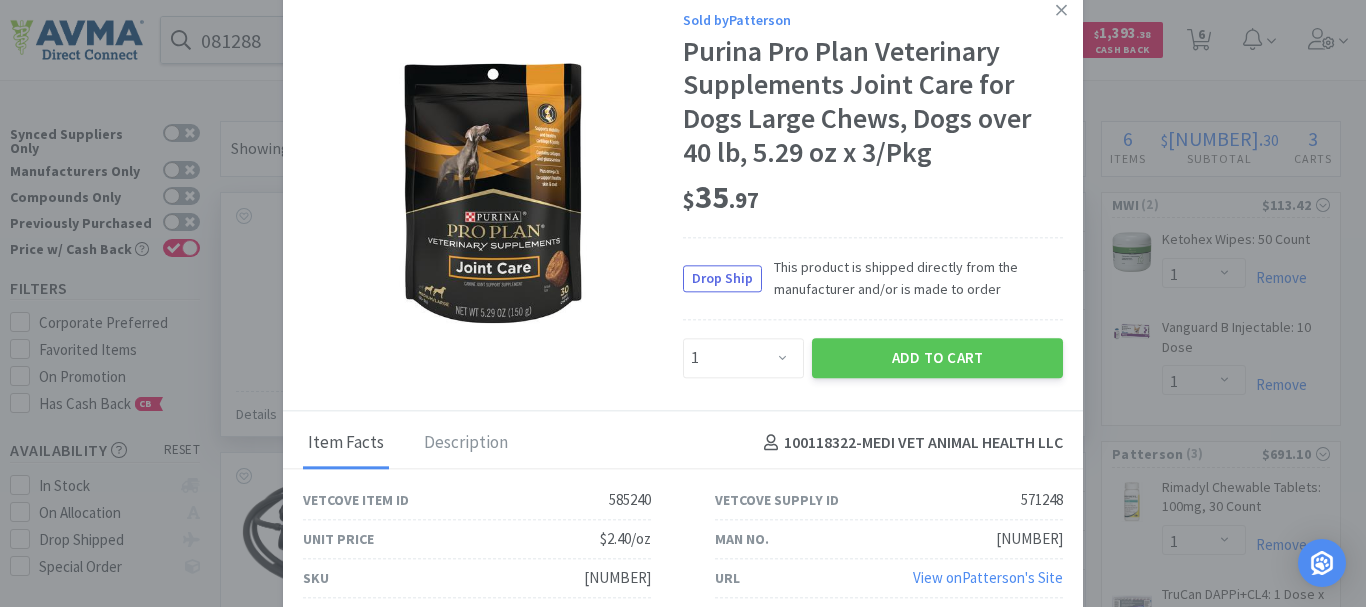 click on "[NUMBER]" at bounding box center [630, 500] 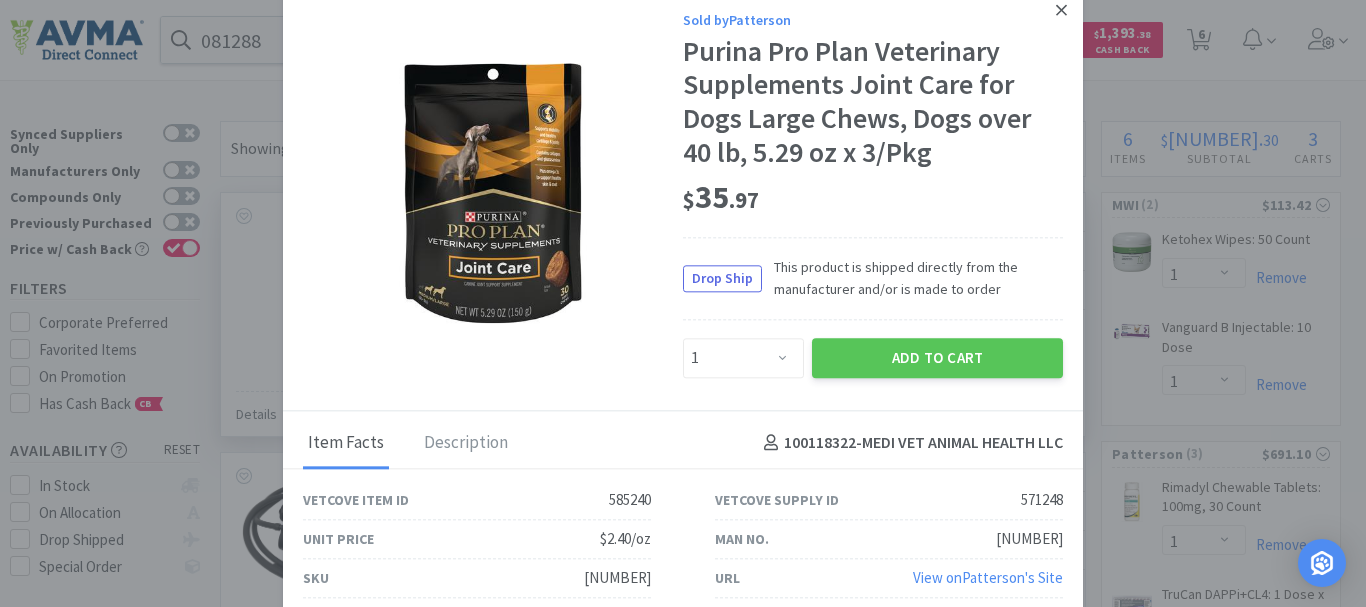 click at bounding box center (1061, 10) 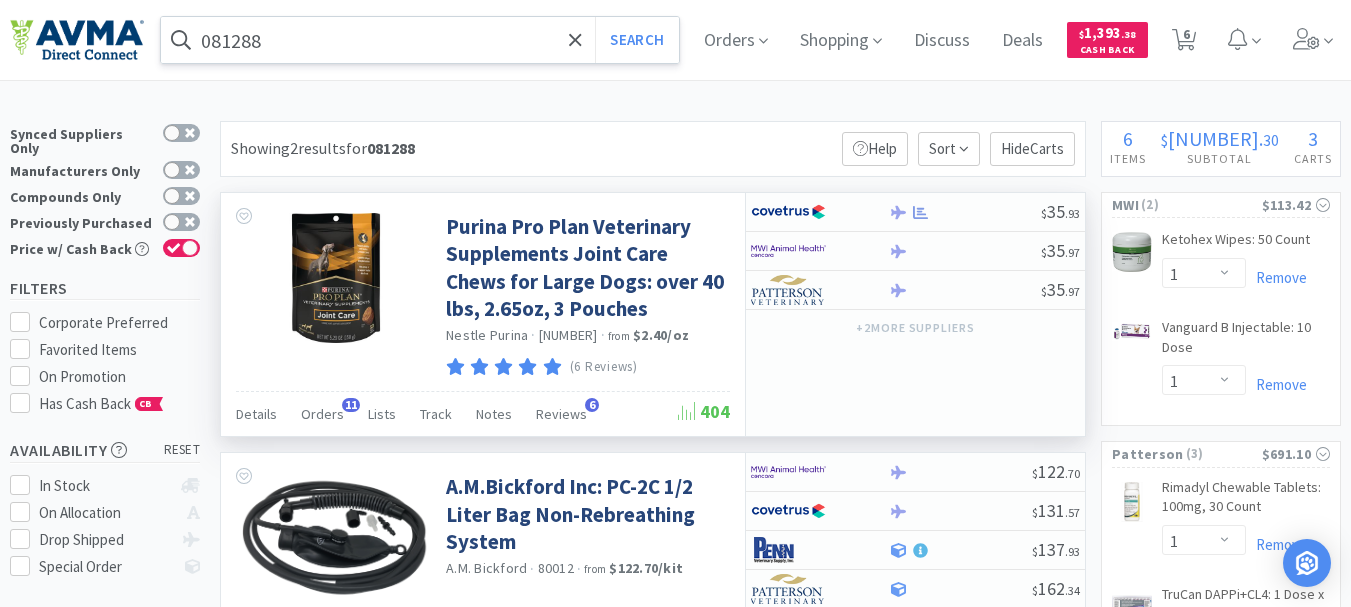 click on "081288" at bounding box center (420, 40) 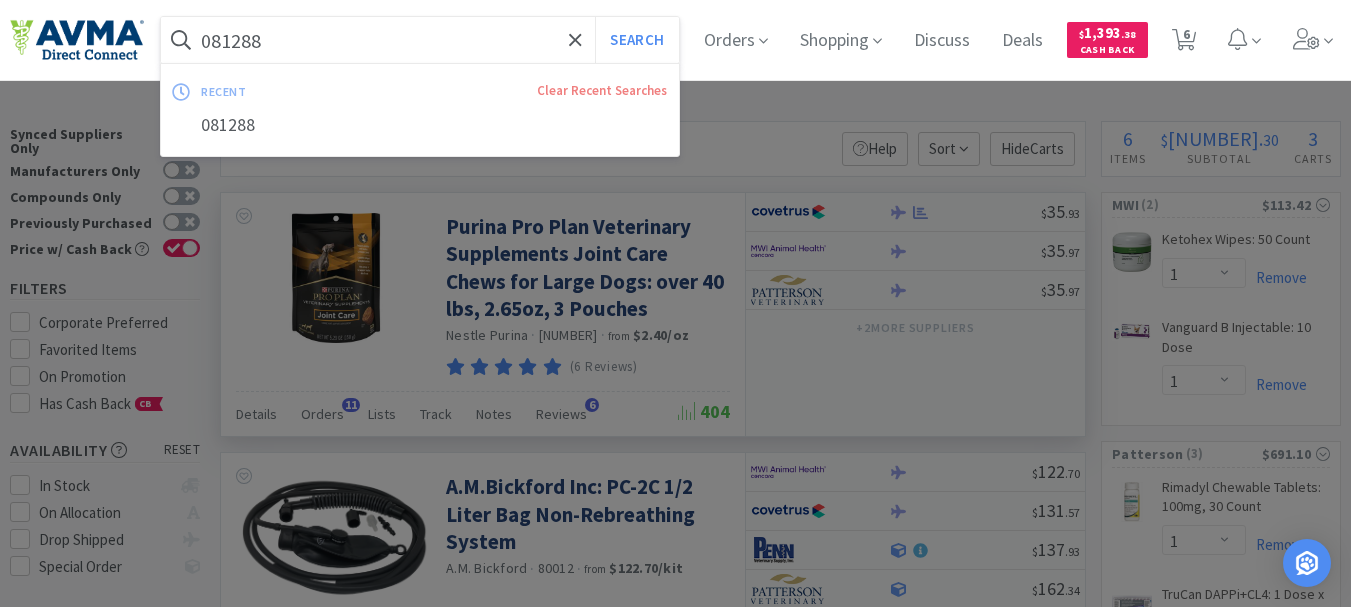 paste on "776332" 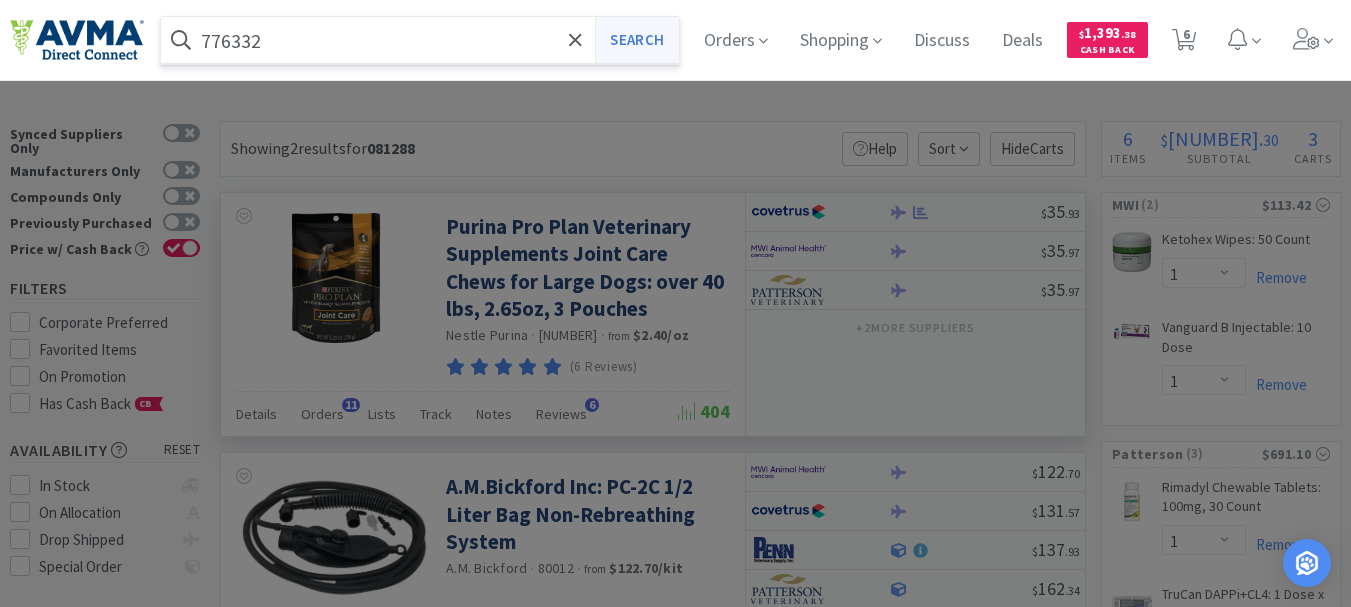 type on "776332" 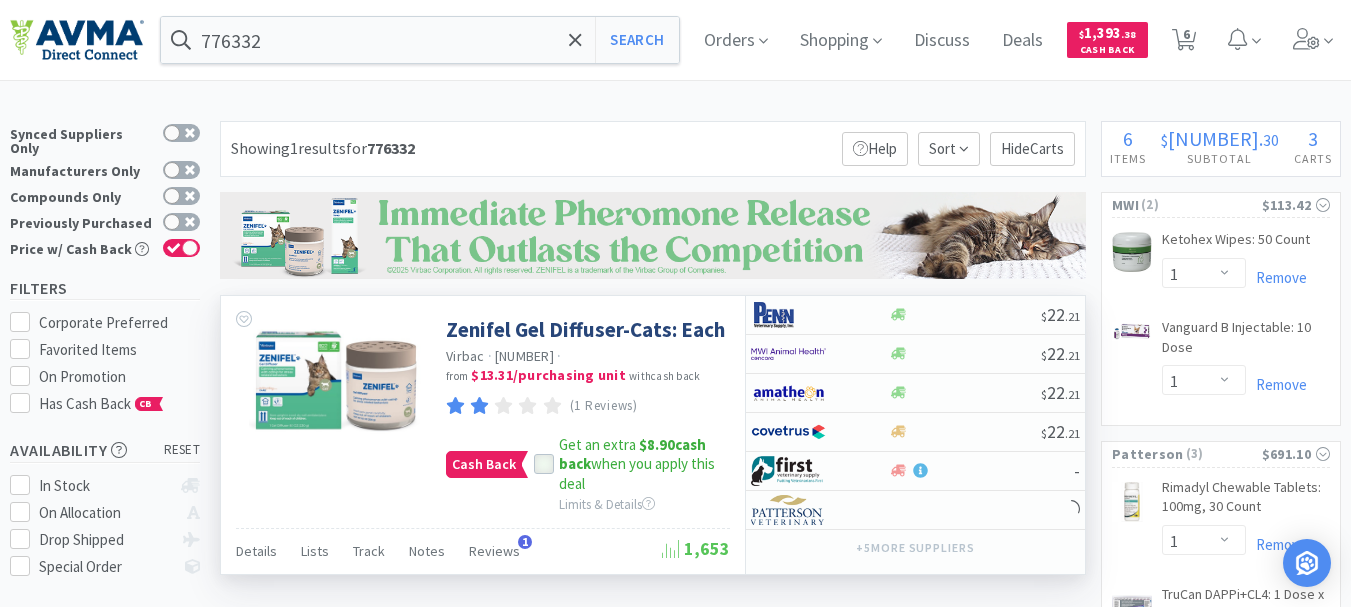 click at bounding box center (544, 464) 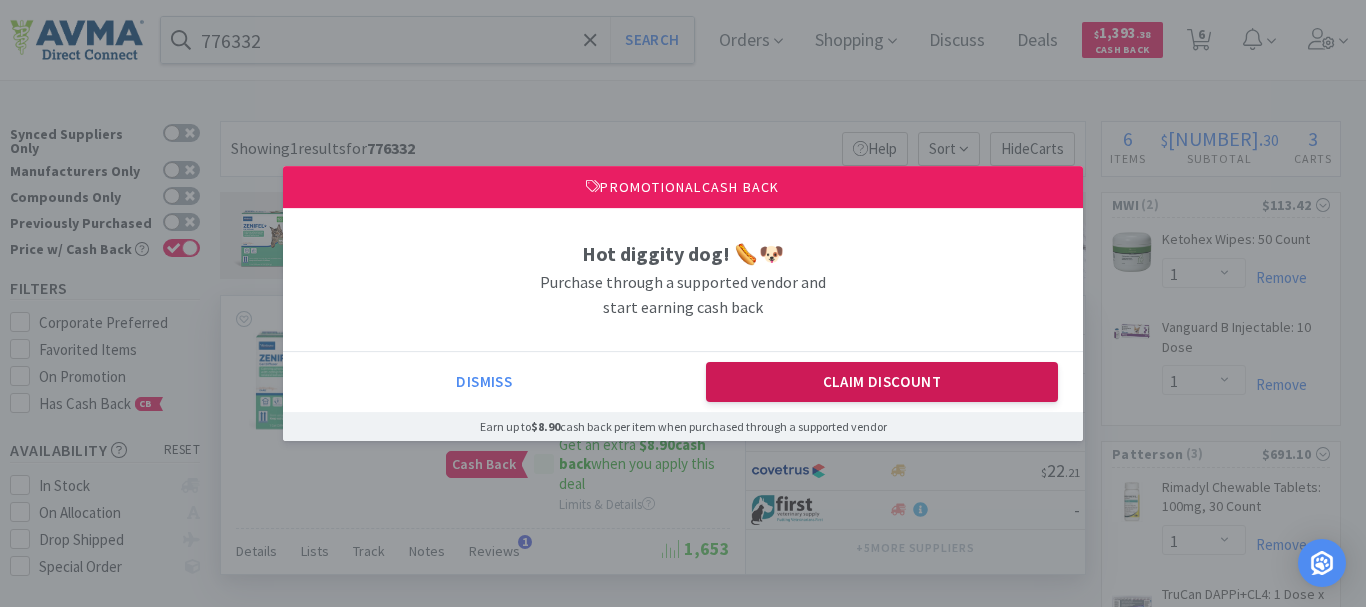click on "Claim Discount" at bounding box center [882, 382] 